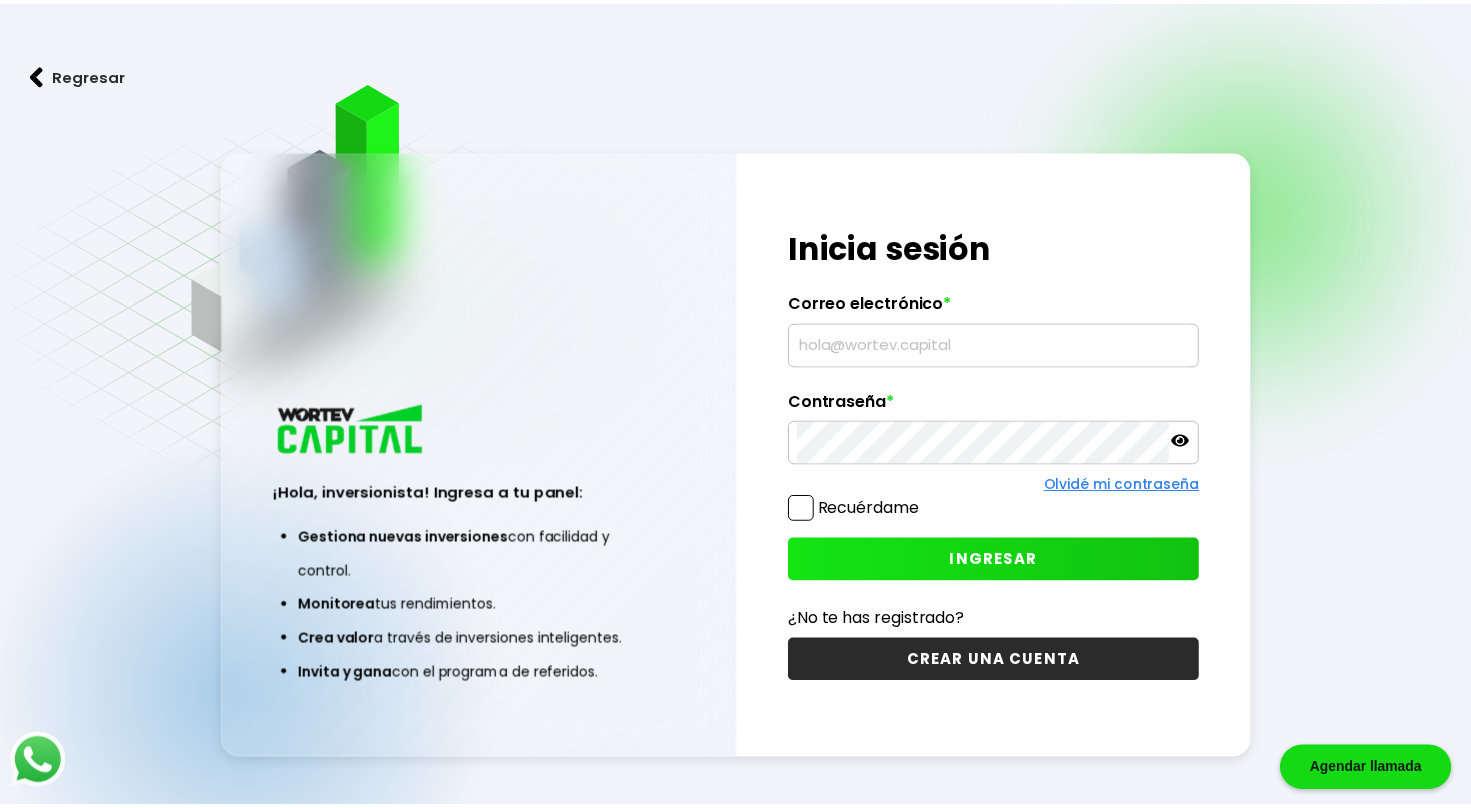 scroll, scrollTop: 0, scrollLeft: 0, axis: both 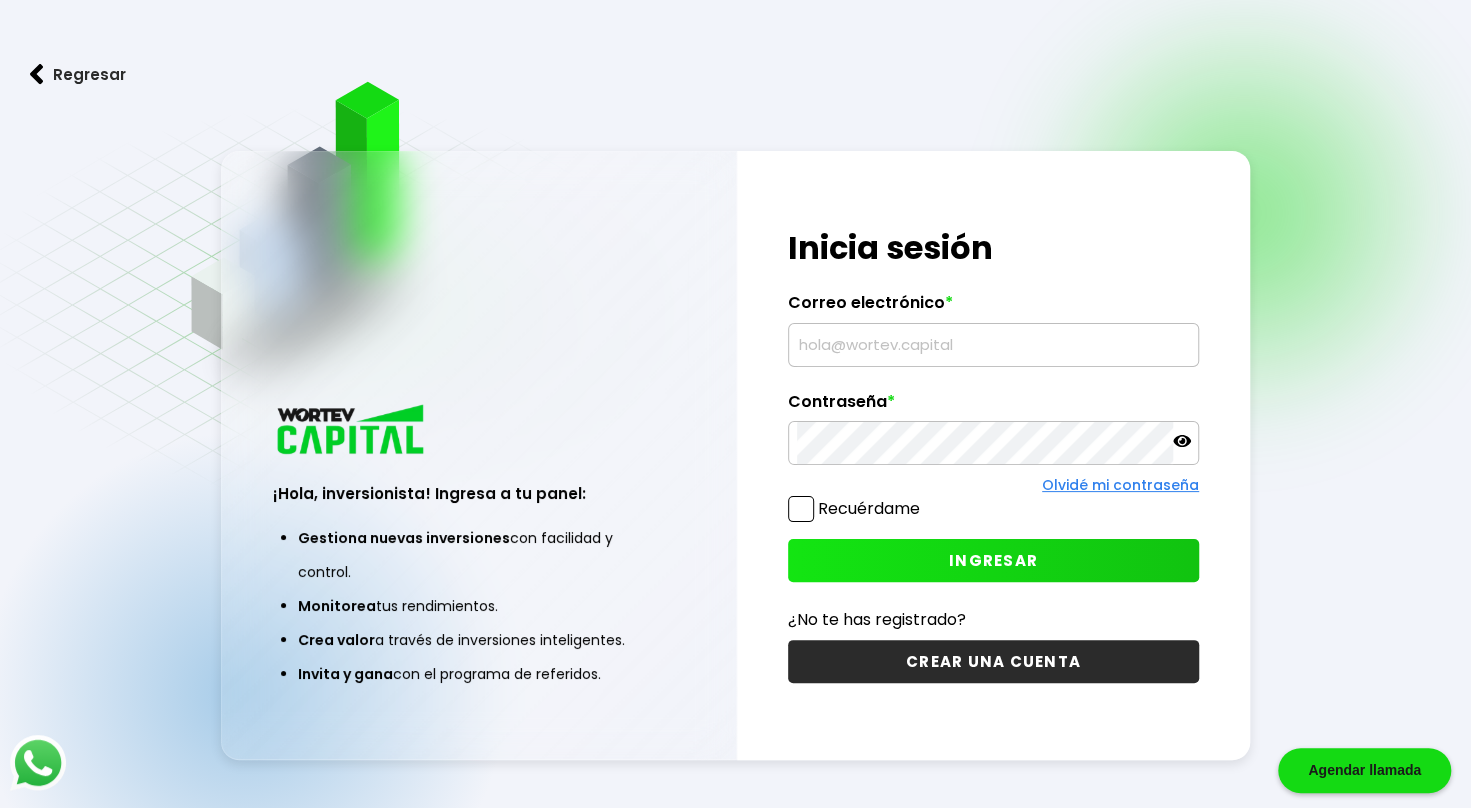 type on "[EMAIL]" 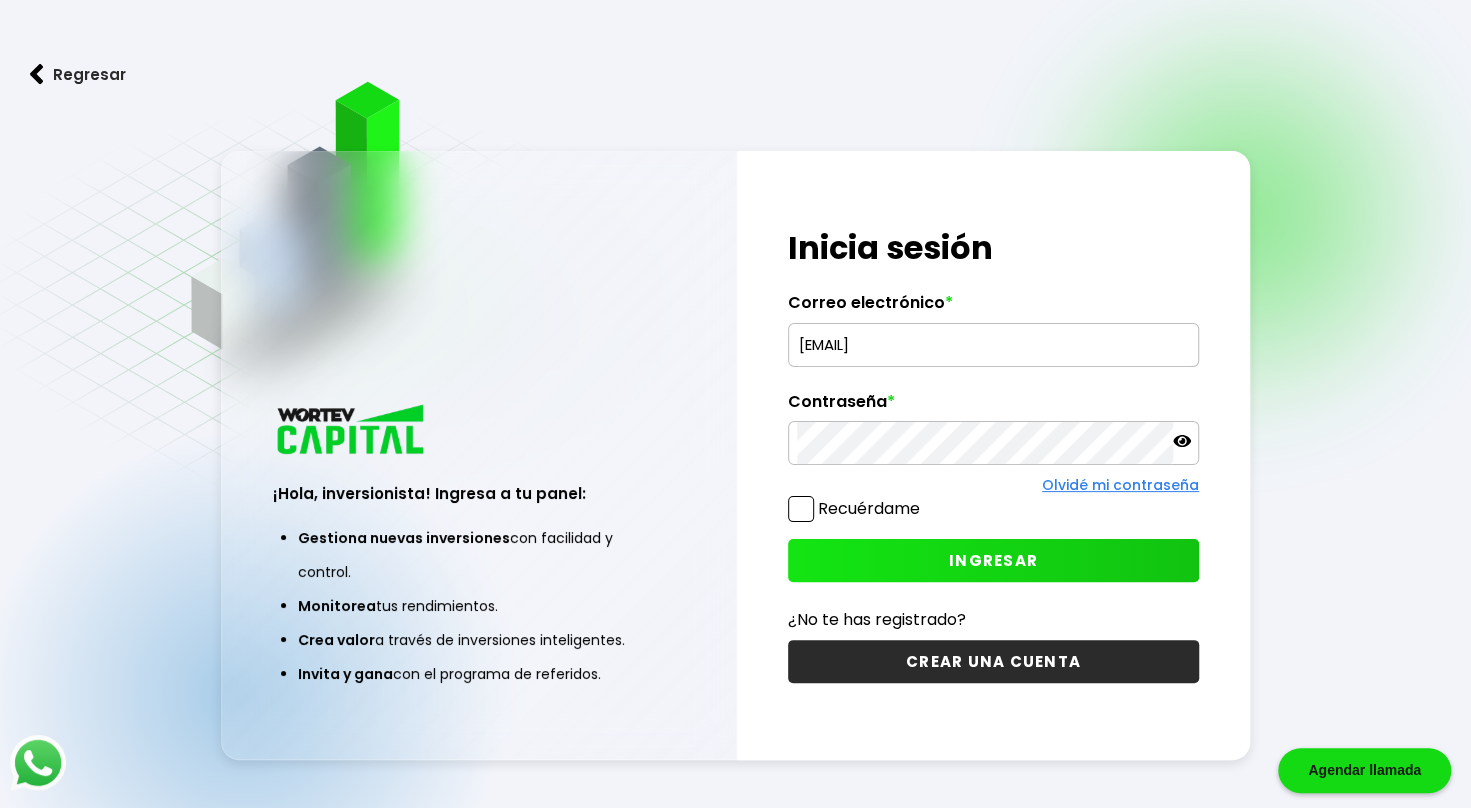 click on "INGRESAR" at bounding box center [993, 560] 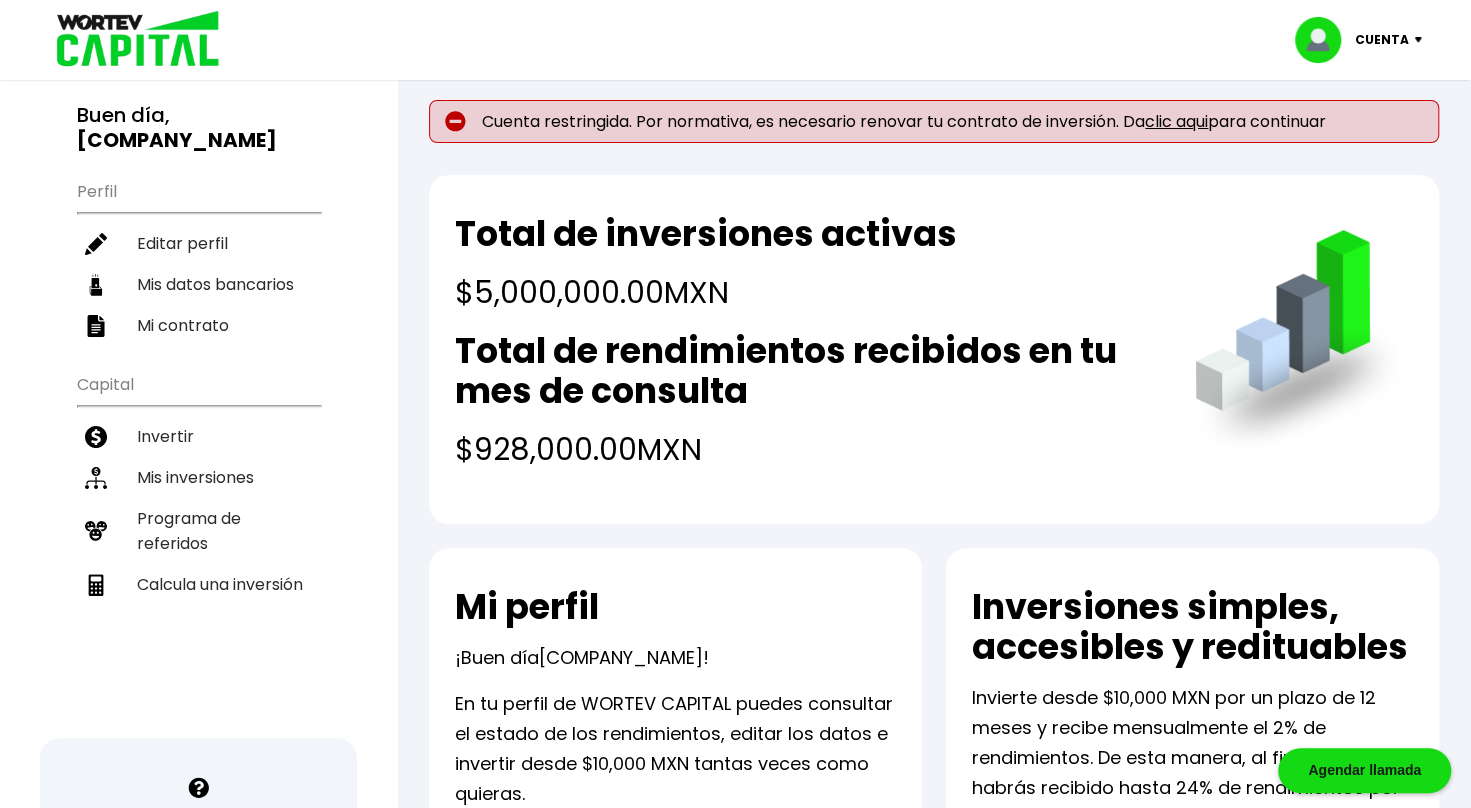 scroll, scrollTop: 0, scrollLeft: 0, axis: both 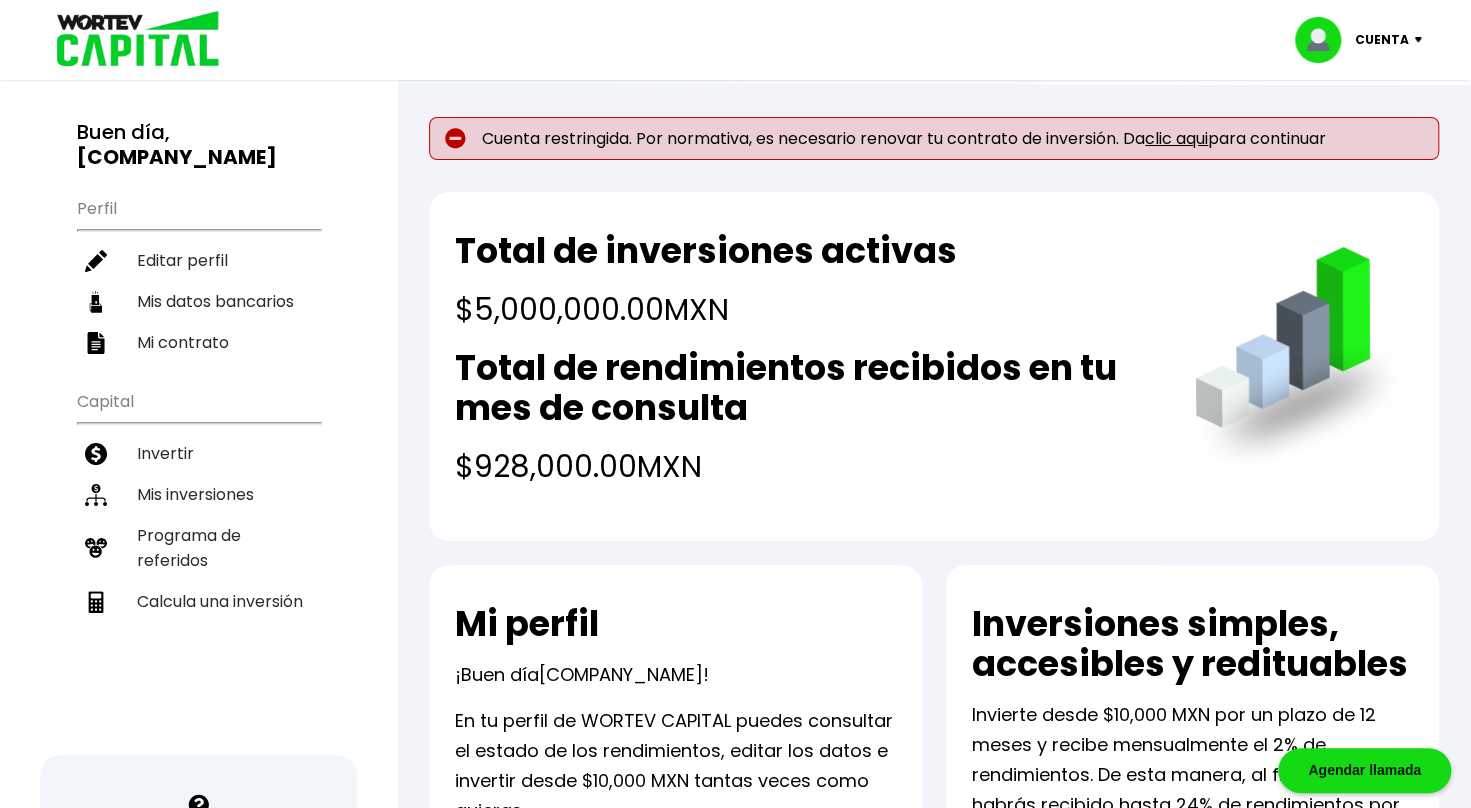 click on "clic aqui" at bounding box center [1176, 138] 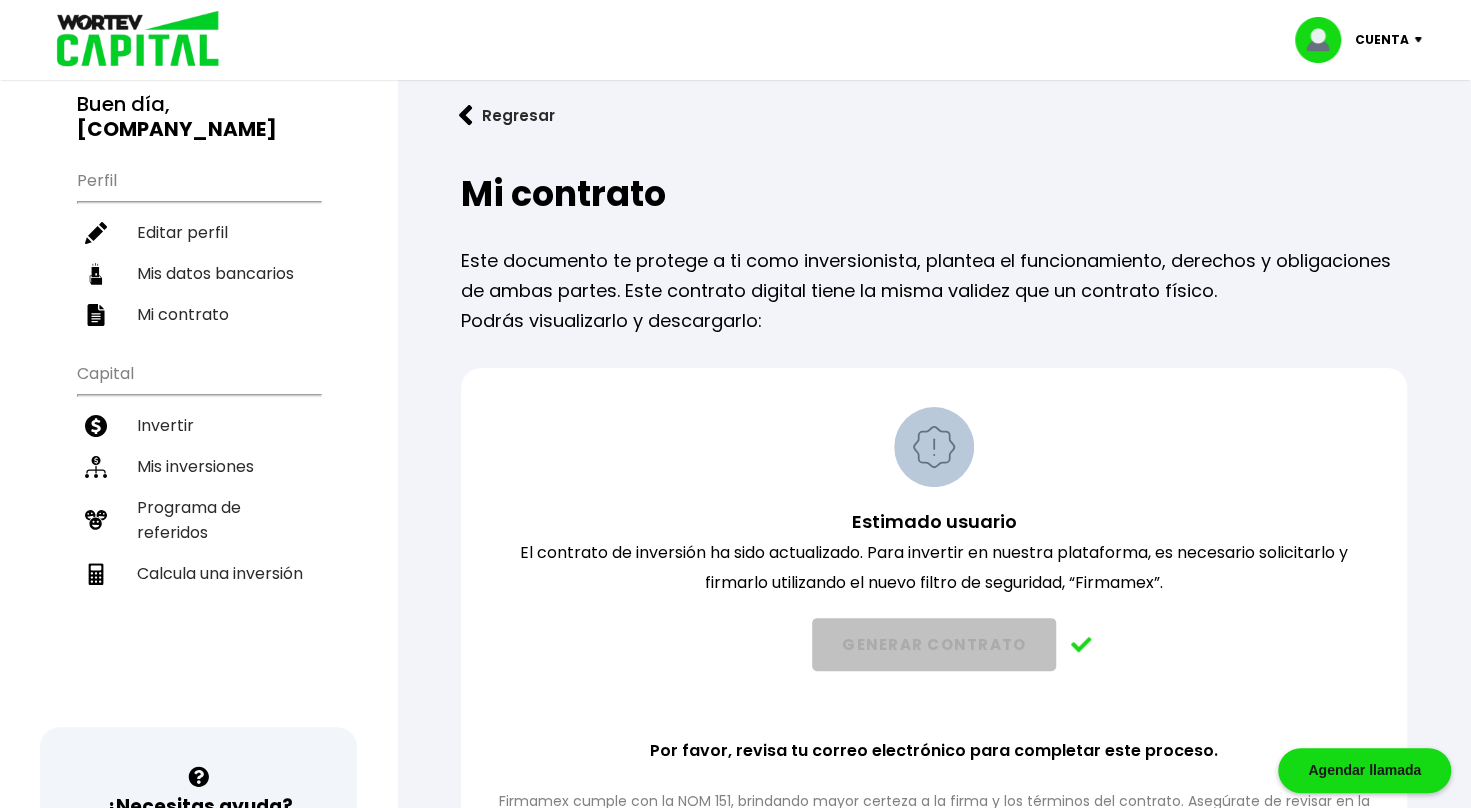 scroll, scrollTop: 25, scrollLeft: 0, axis: vertical 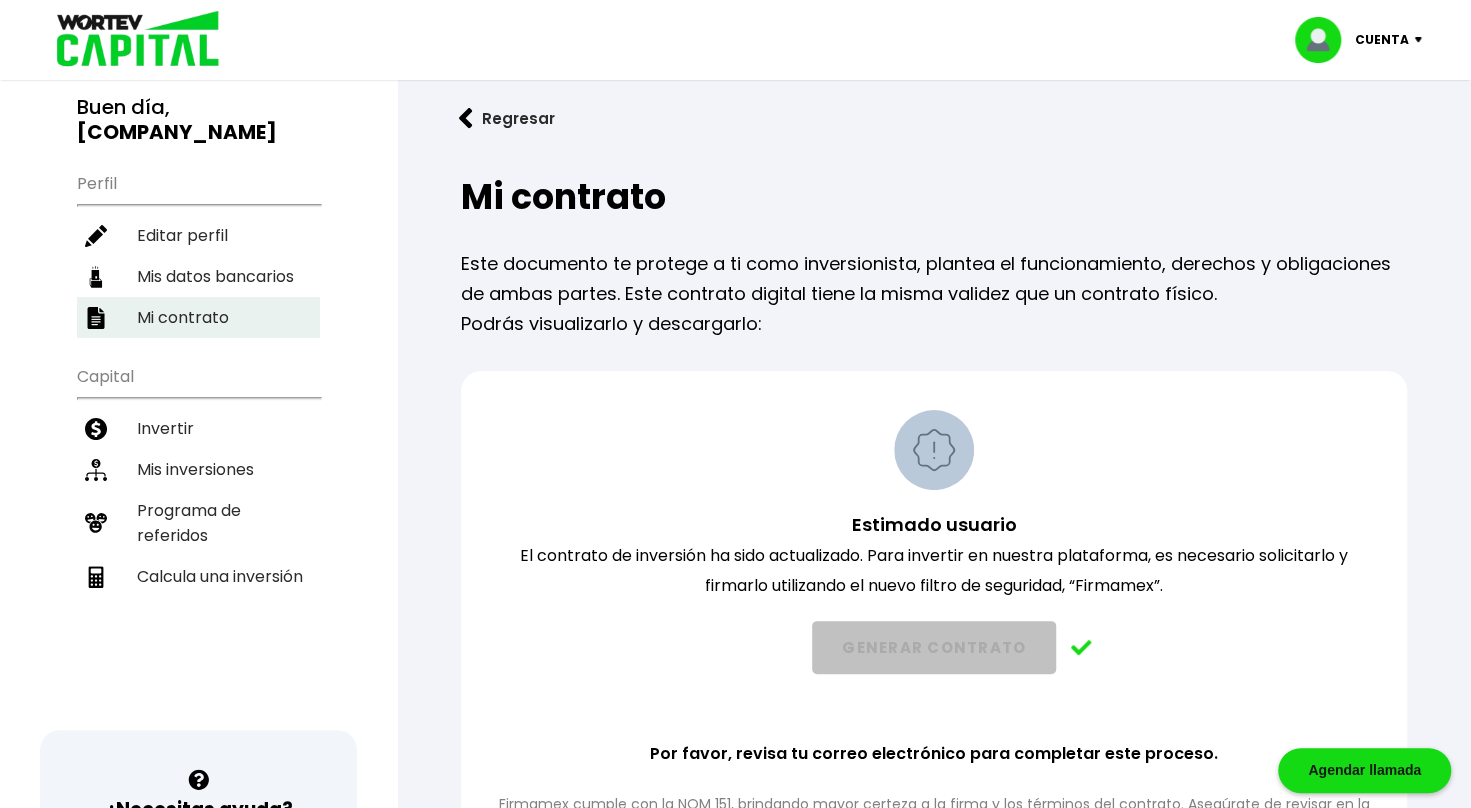 click on "Mi contrato" at bounding box center [198, 317] 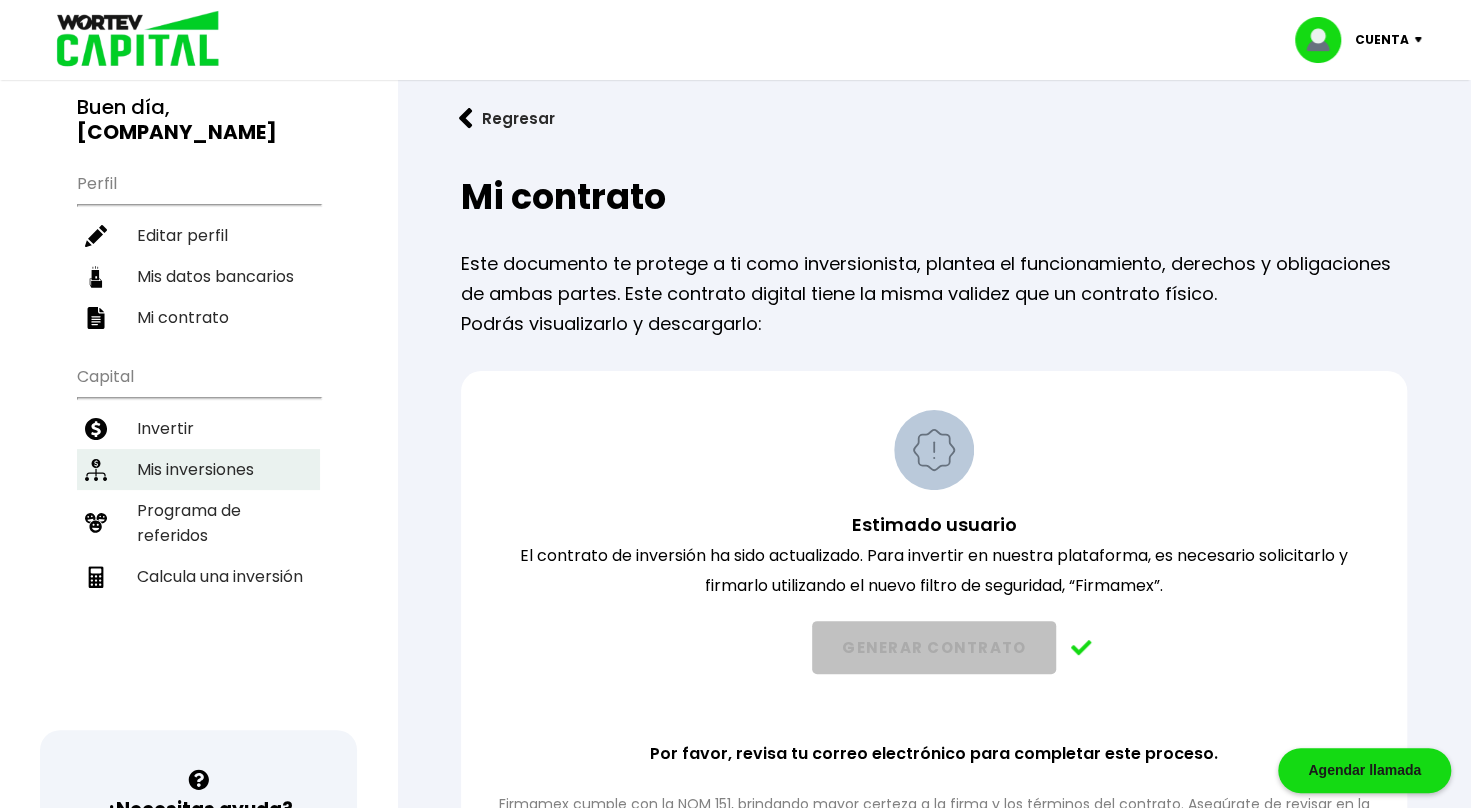 click on "Mis inversiones" at bounding box center [198, 469] 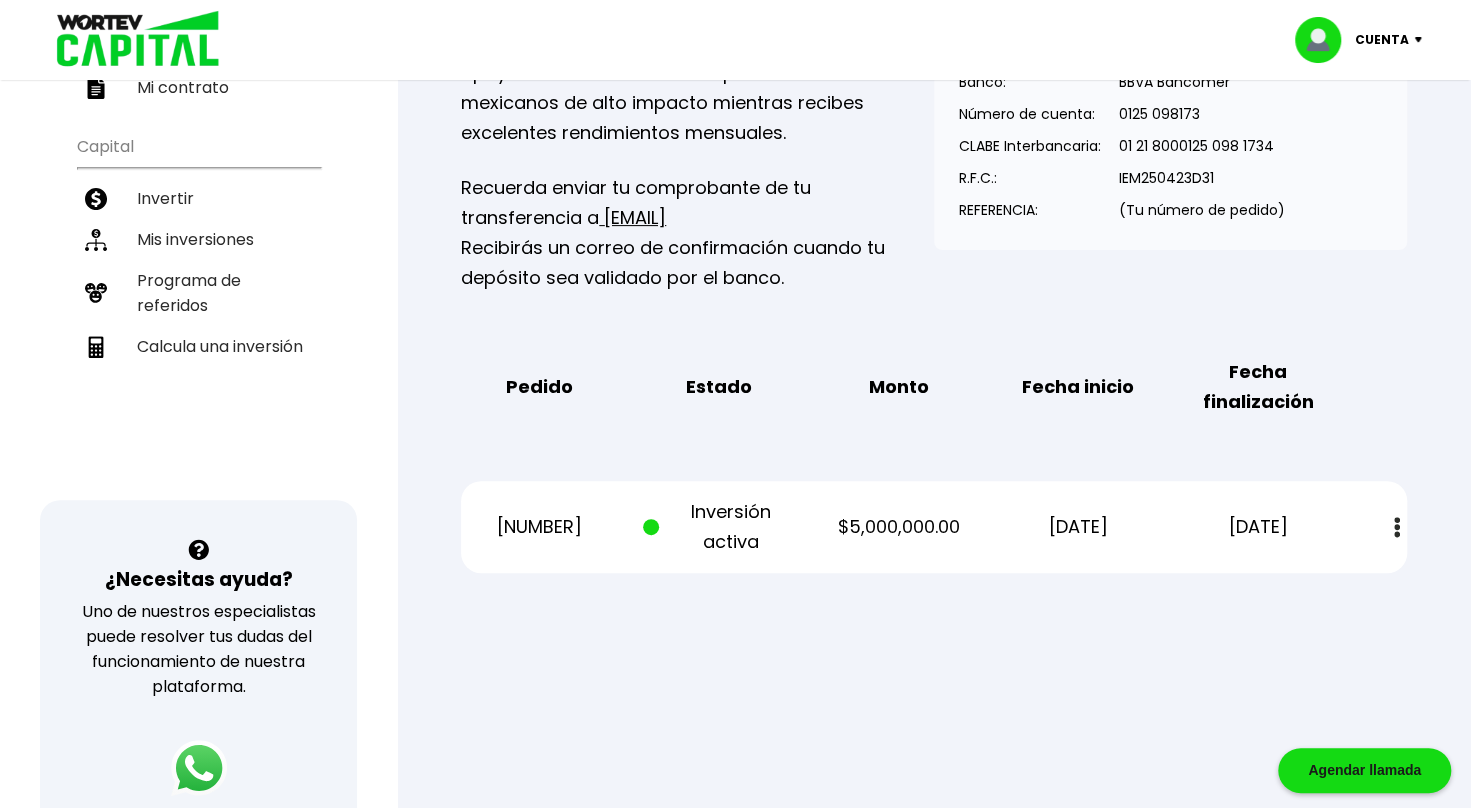 scroll, scrollTop: 0, scrollLeft: 0, axis: both 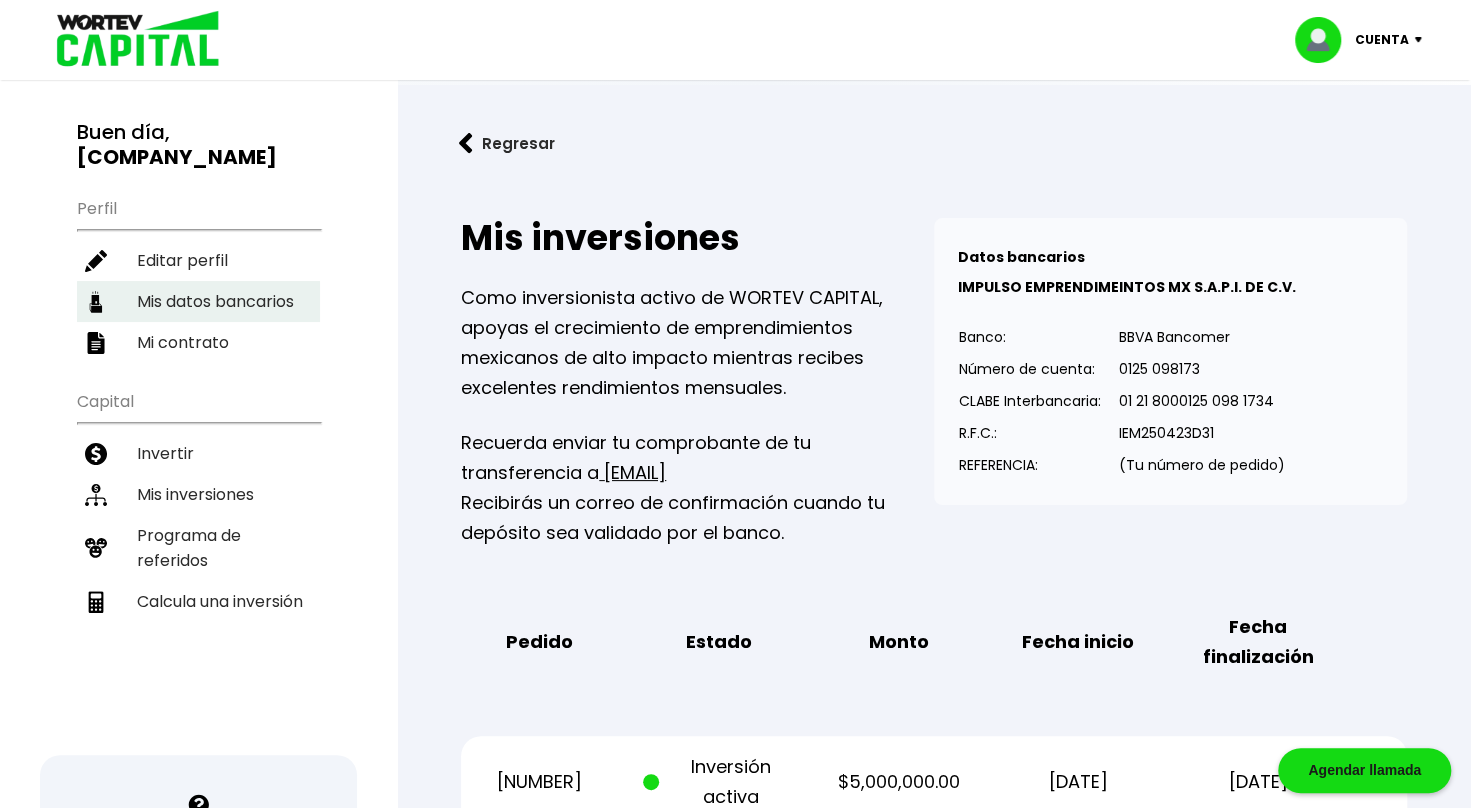 click on "Mis datos bancarios" at bounding box center [198, 301] 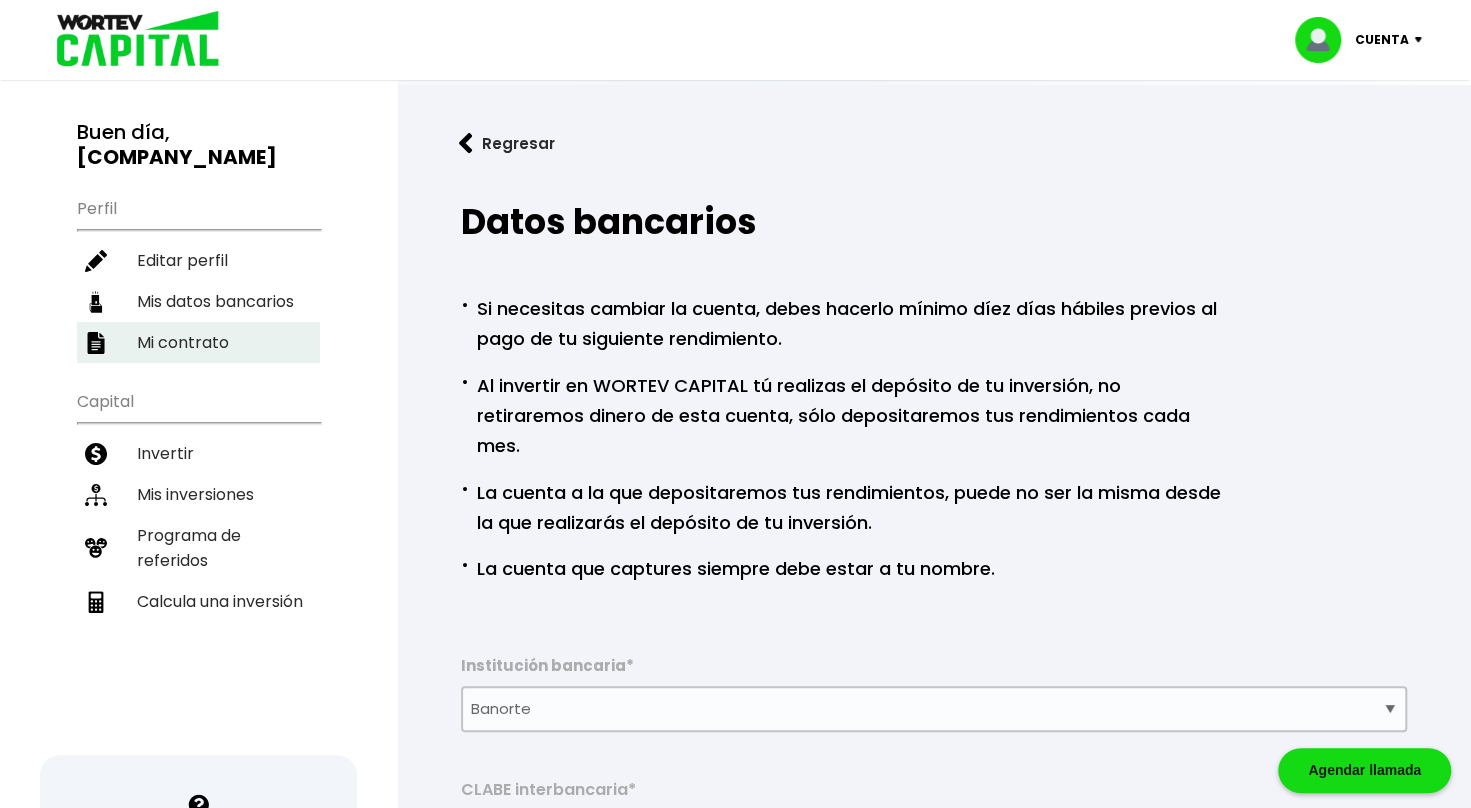 click on "Mi contrato" at bounding box center [198, 342] 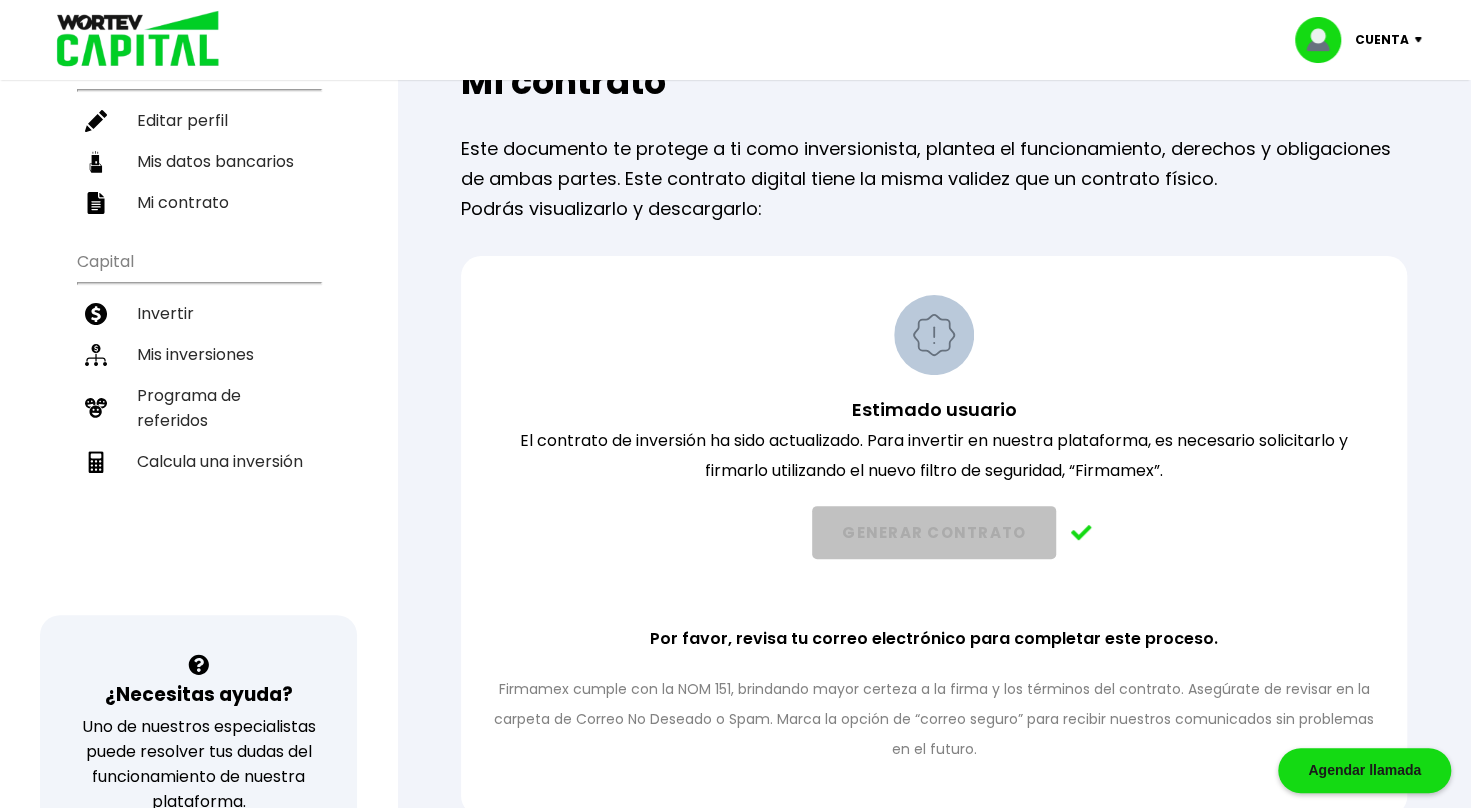 scroll, scrollTop: 115, scrollLeft: 0, axis: vertical 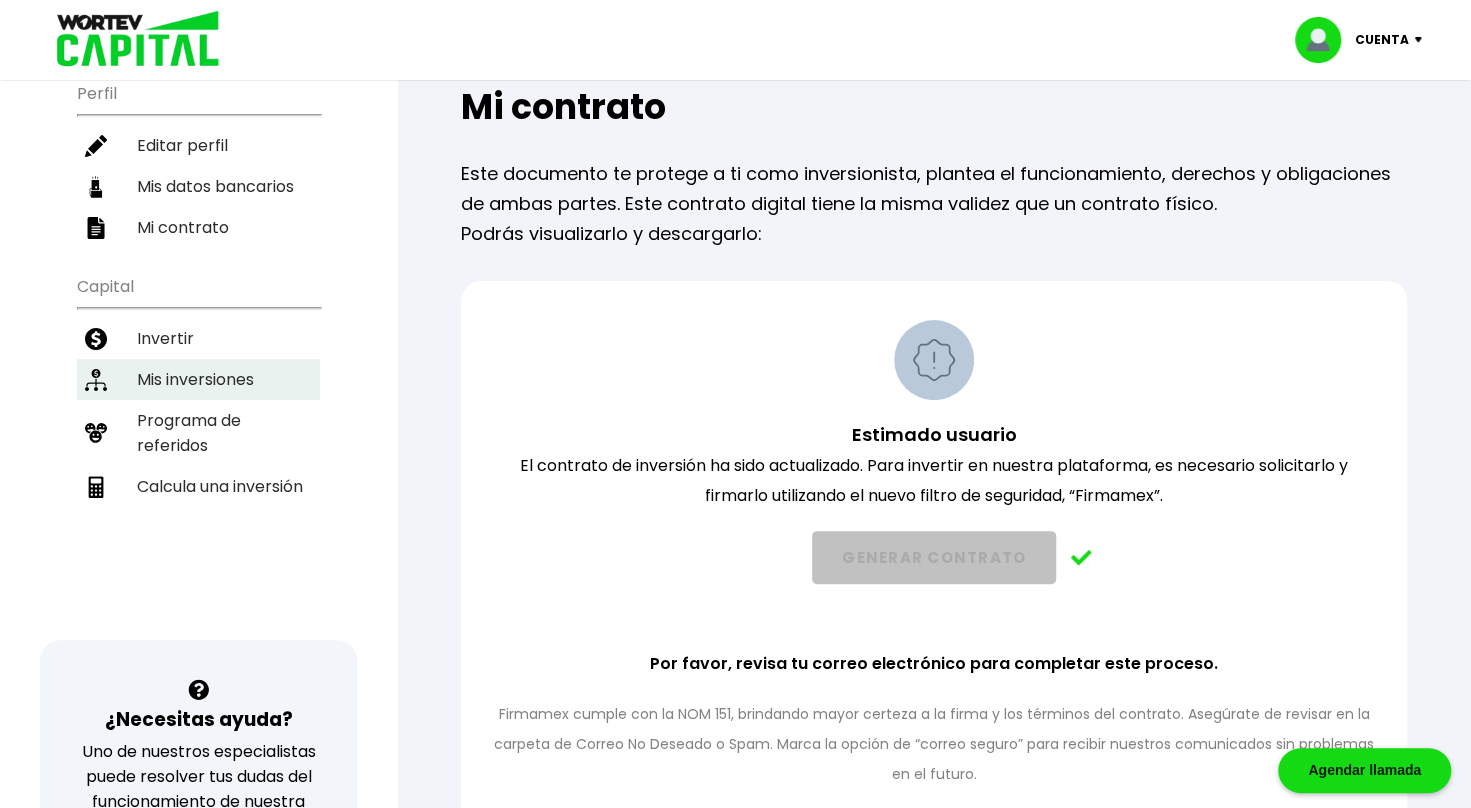 click on "Mis inversiones" at bounding box center (198, 379) 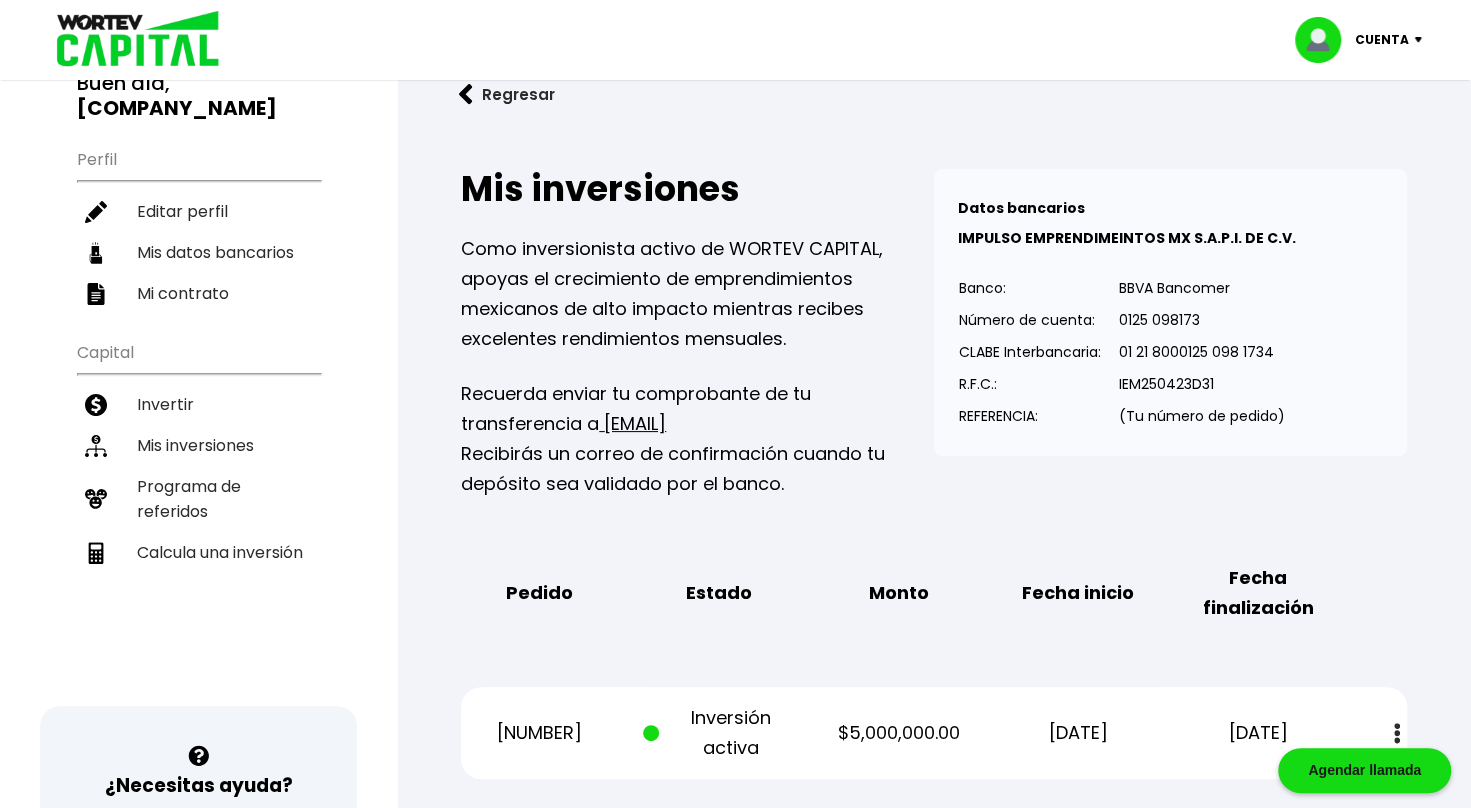 scroll, scrollTop: 0, scrollLeft: 0, axis: both 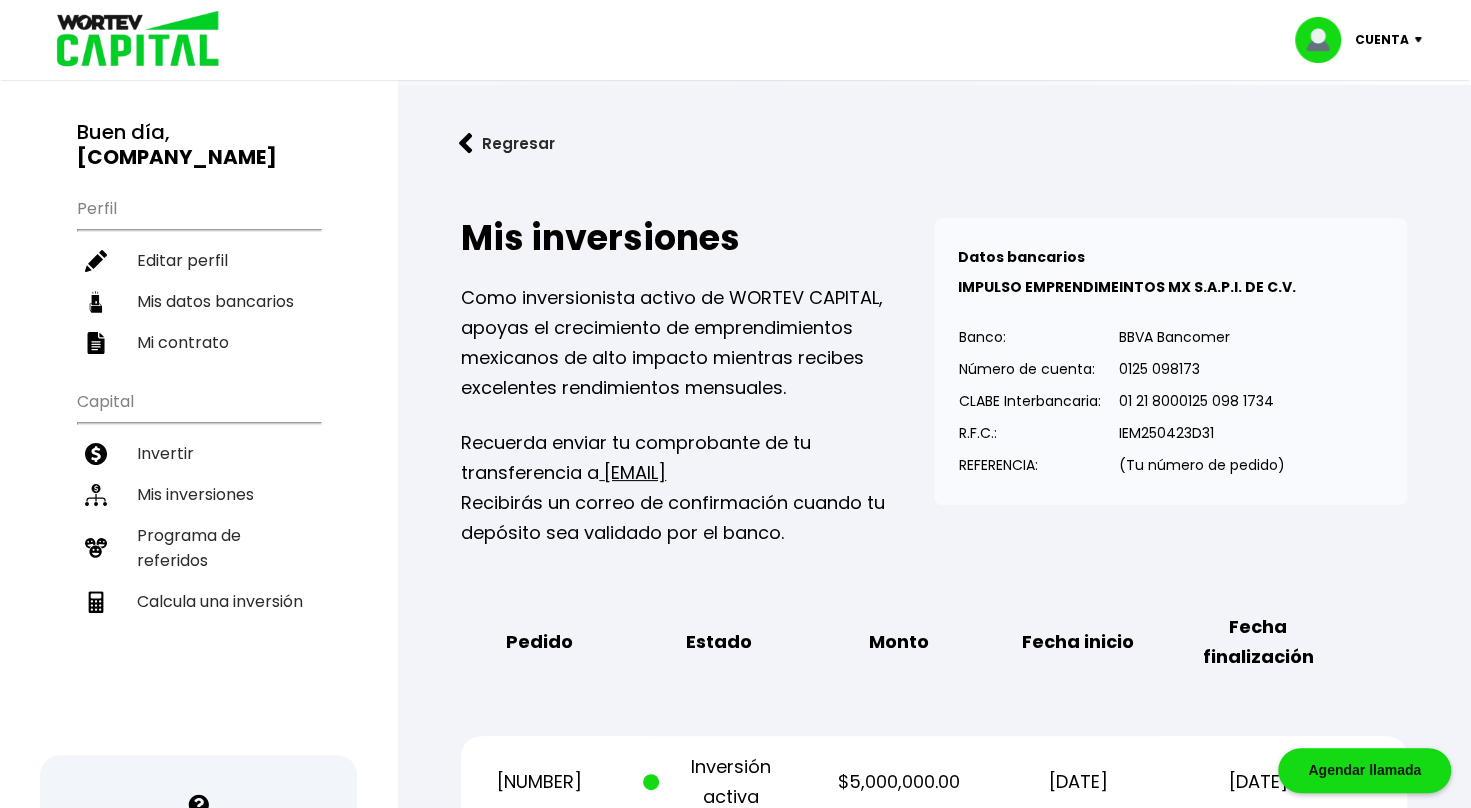 click on "Cuenta" at bounding box center (1382, 40) 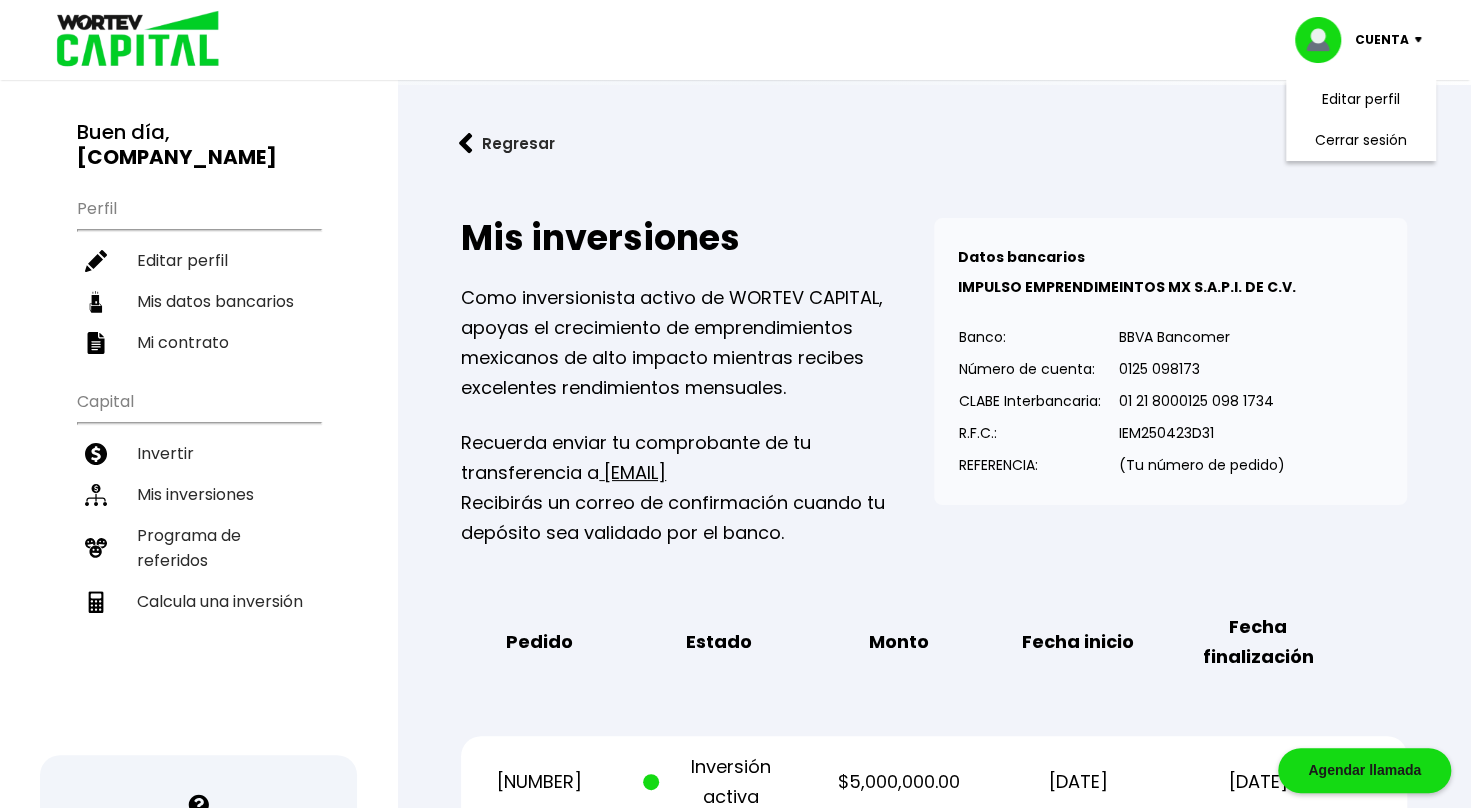 click at bounding box center (1325, 40) 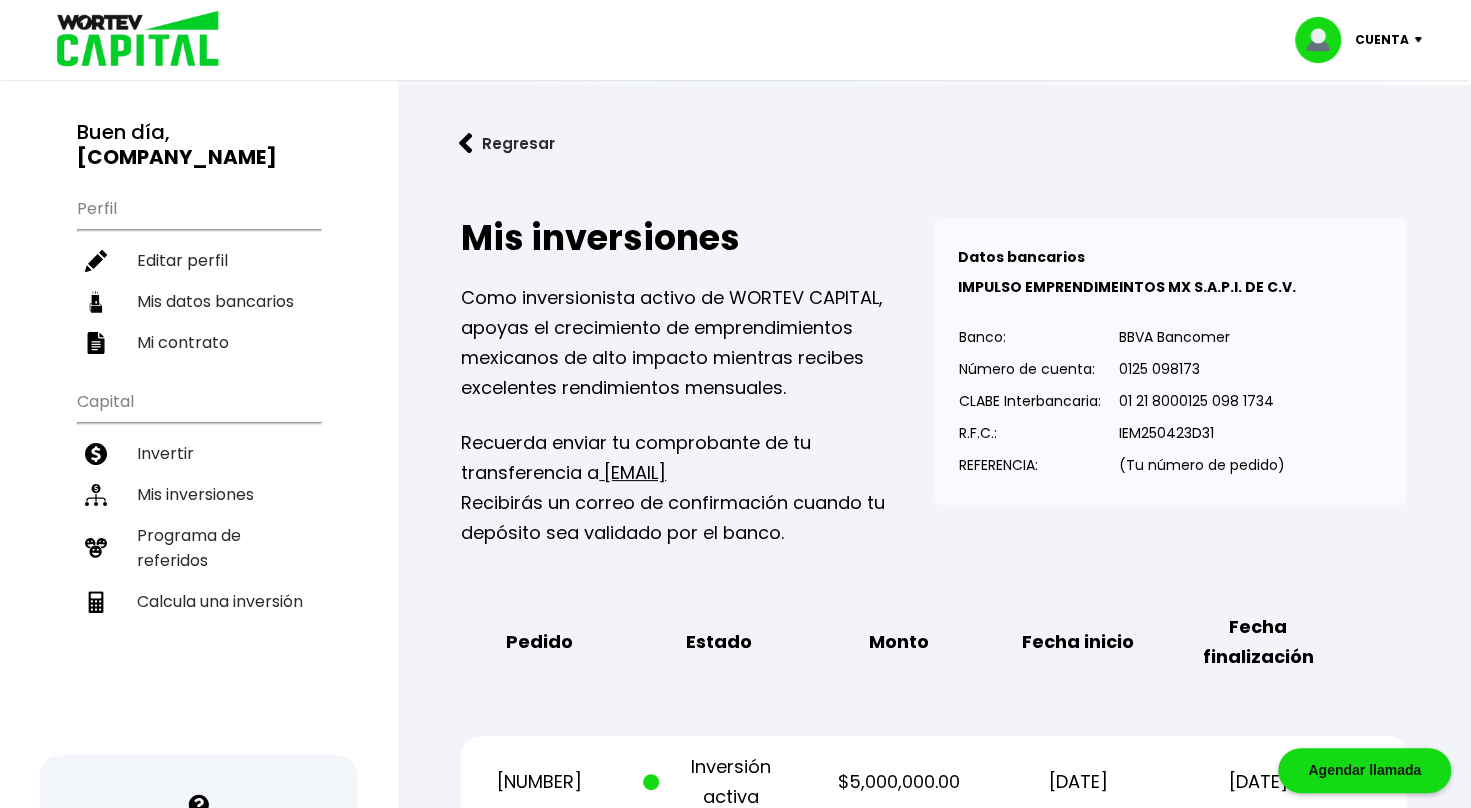 click at bounding box center [1325, 40] 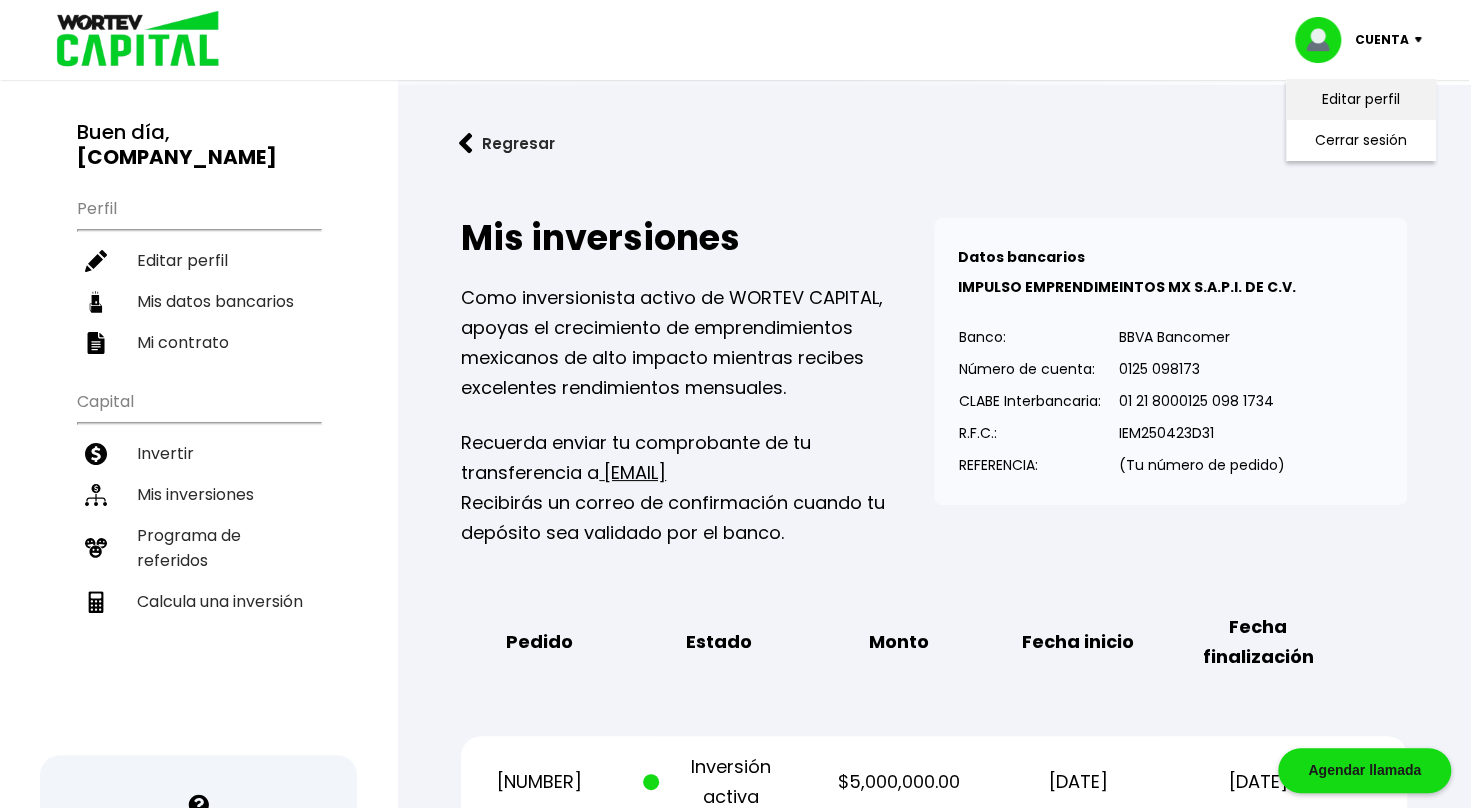 click on "Editar perfil" at bounding box center [1361, 99] 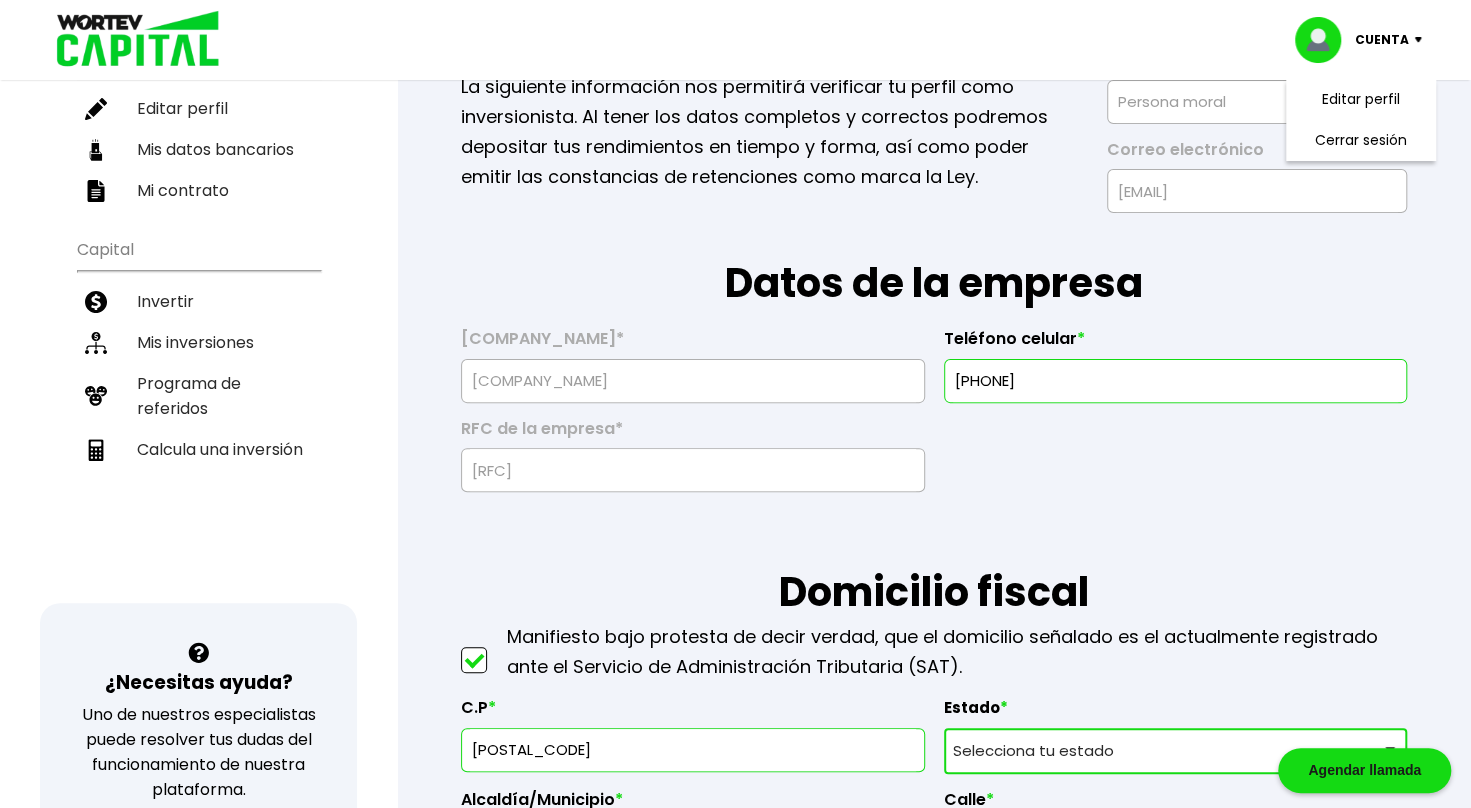 scroll, scrollTop: 0, scrollLeft: 0, axis: both 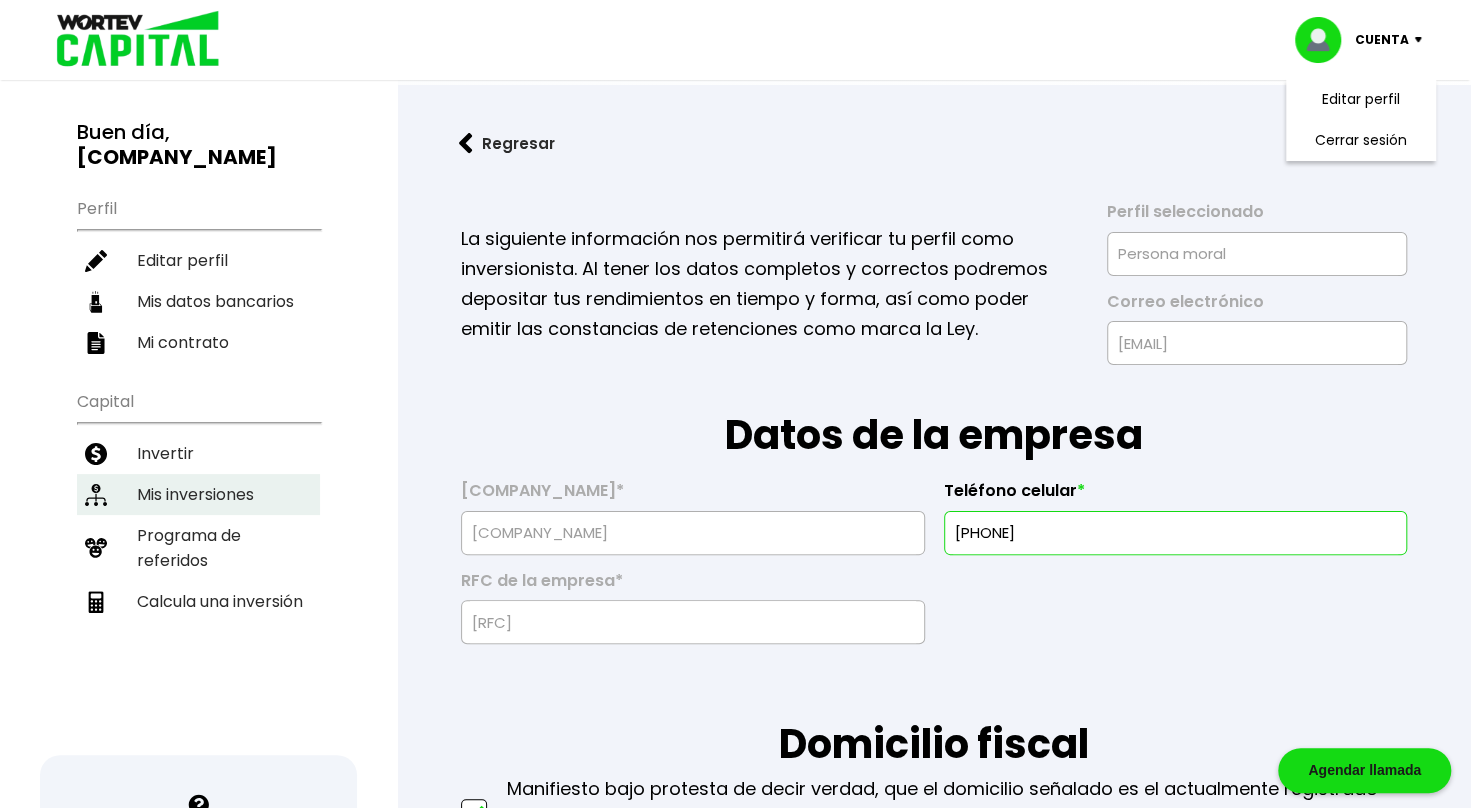 click on "Mis inversiones" at bounding box center (198, 494) 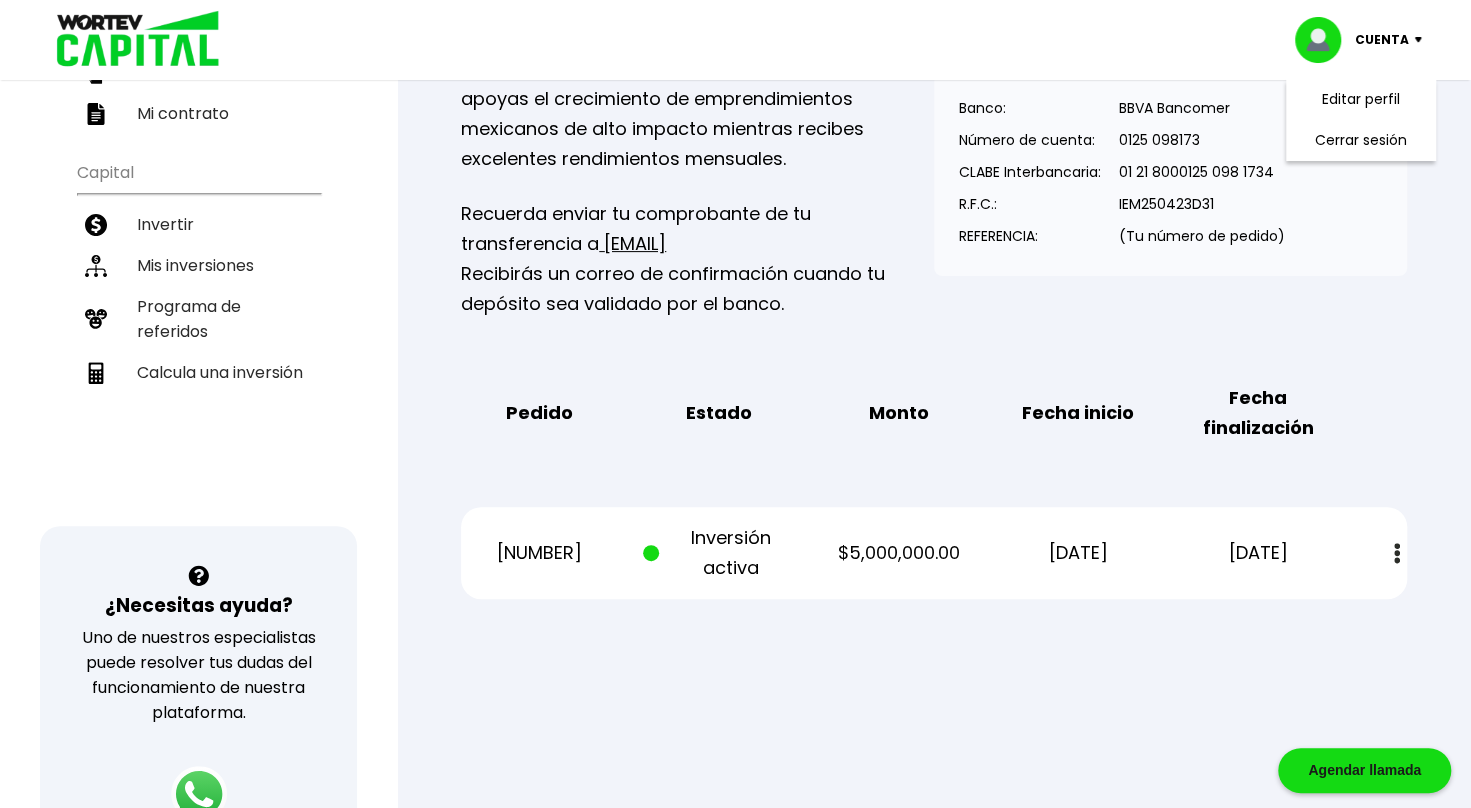 scroll, scrollTop: 230, scrollLeft: 0, axis: vertical 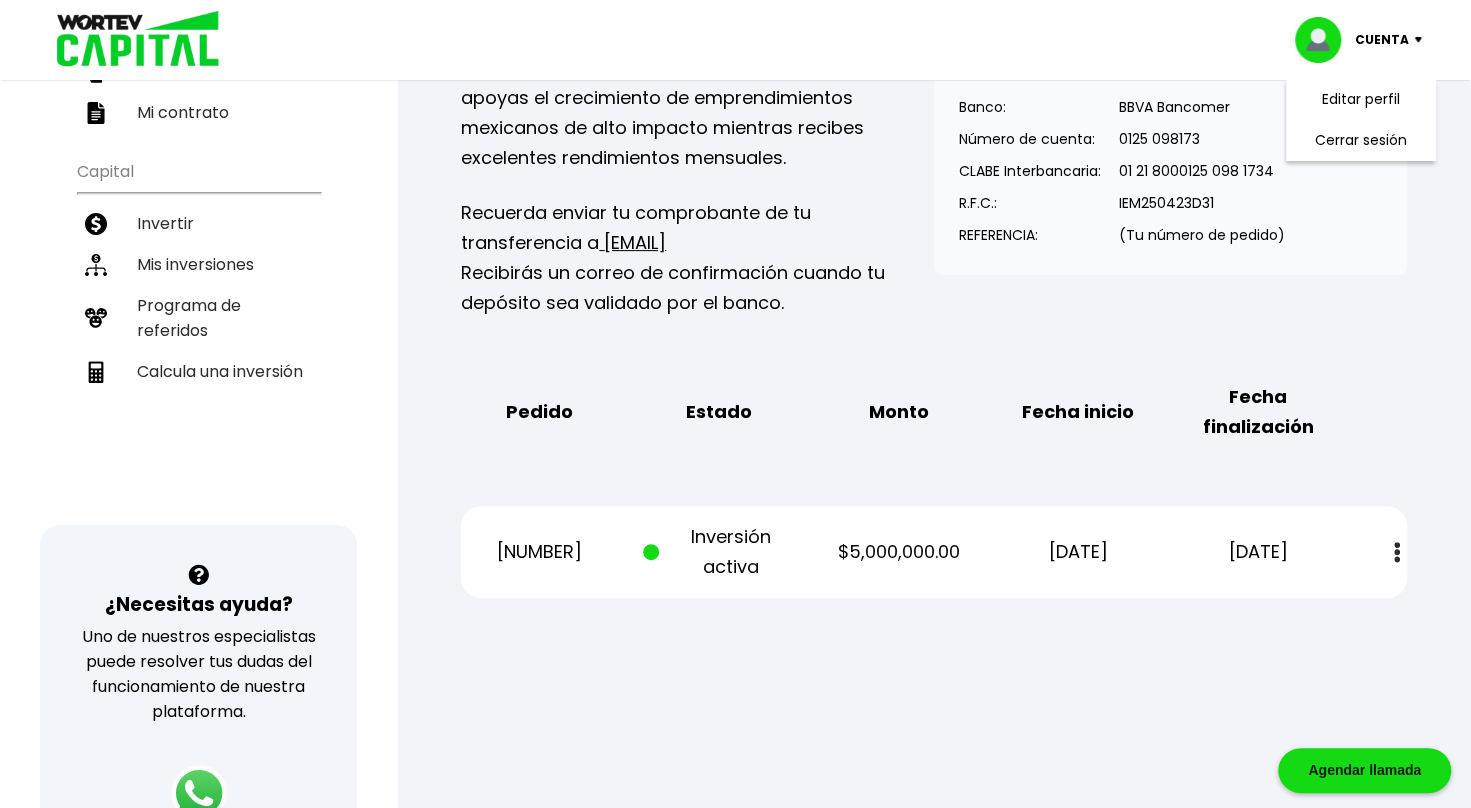 click at bounding box center [1397, 552] 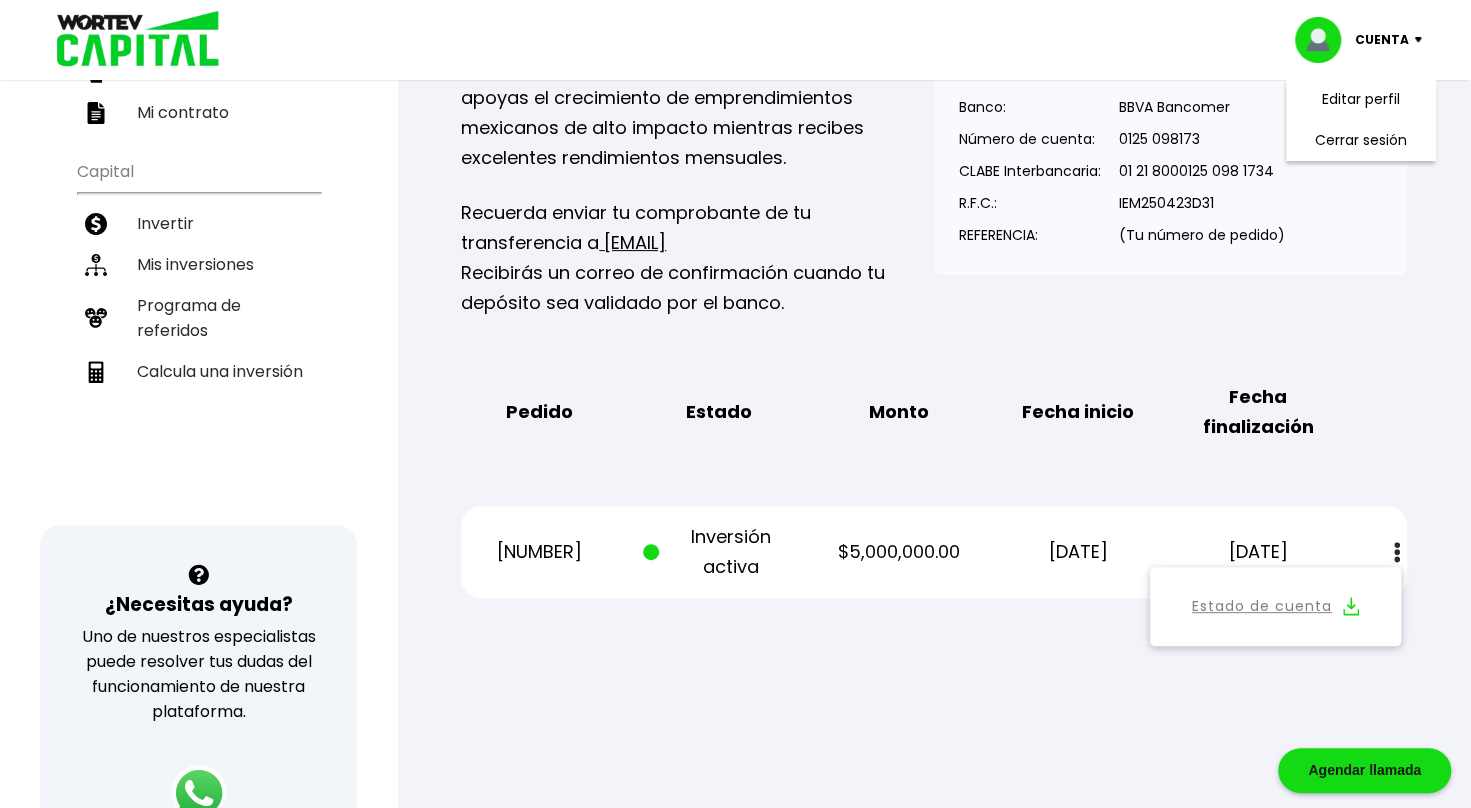 click on "Estado de cuenta" at bounding box center (1262, 606) 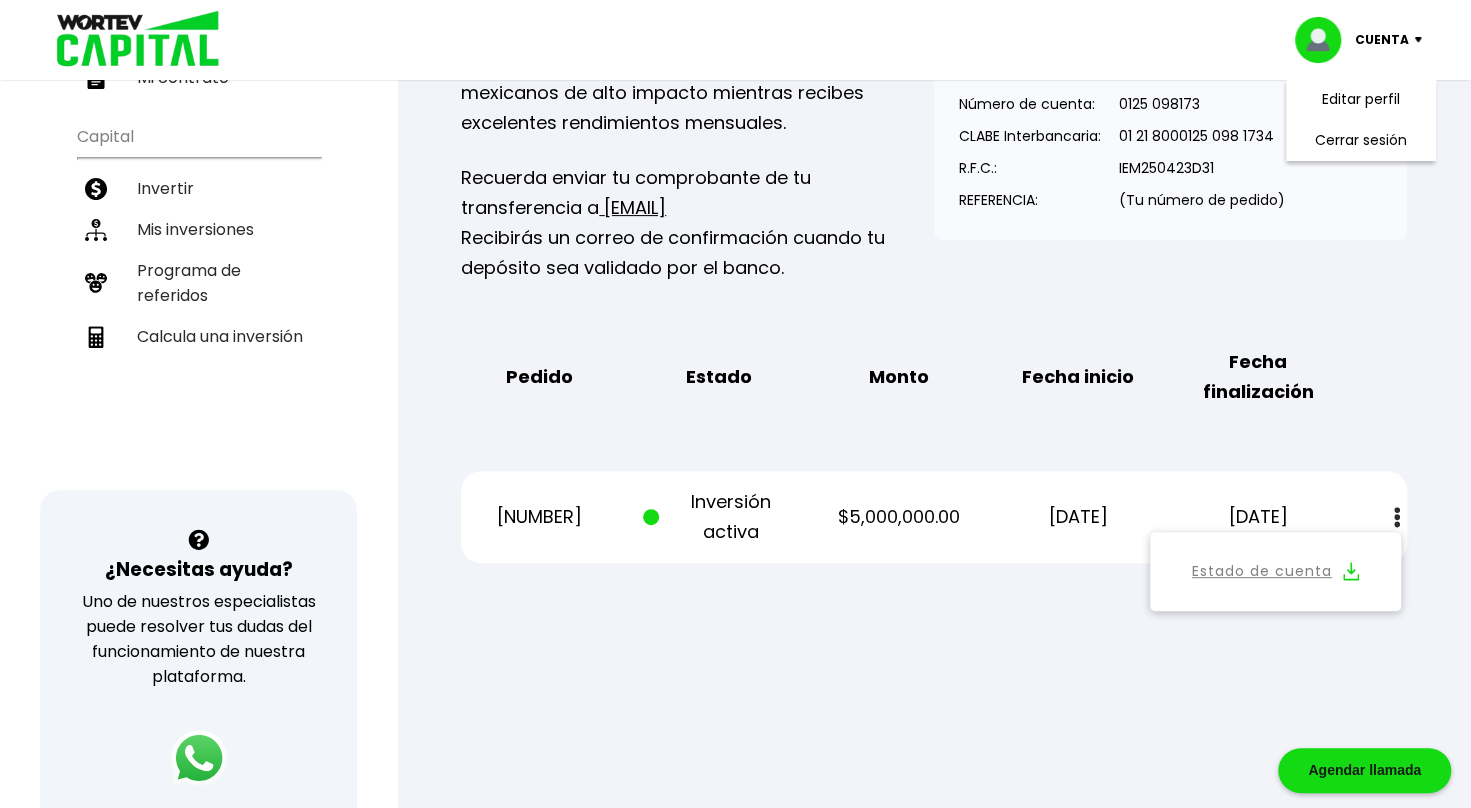 scroll, scrollTop: 264, scrollLeft: 0, axis: vertical 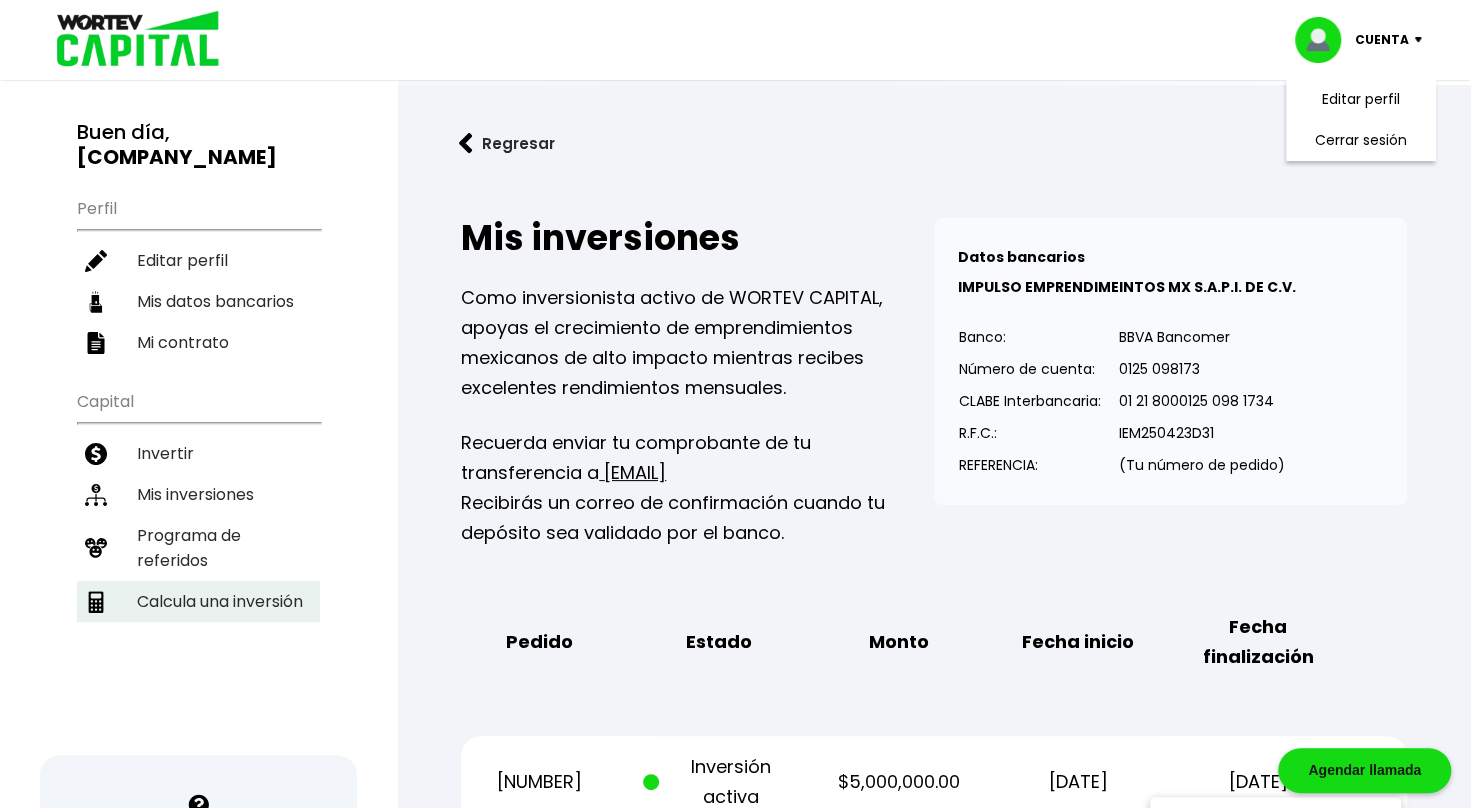 click on "Calcula una inversión" at bounding box center [198, 601] 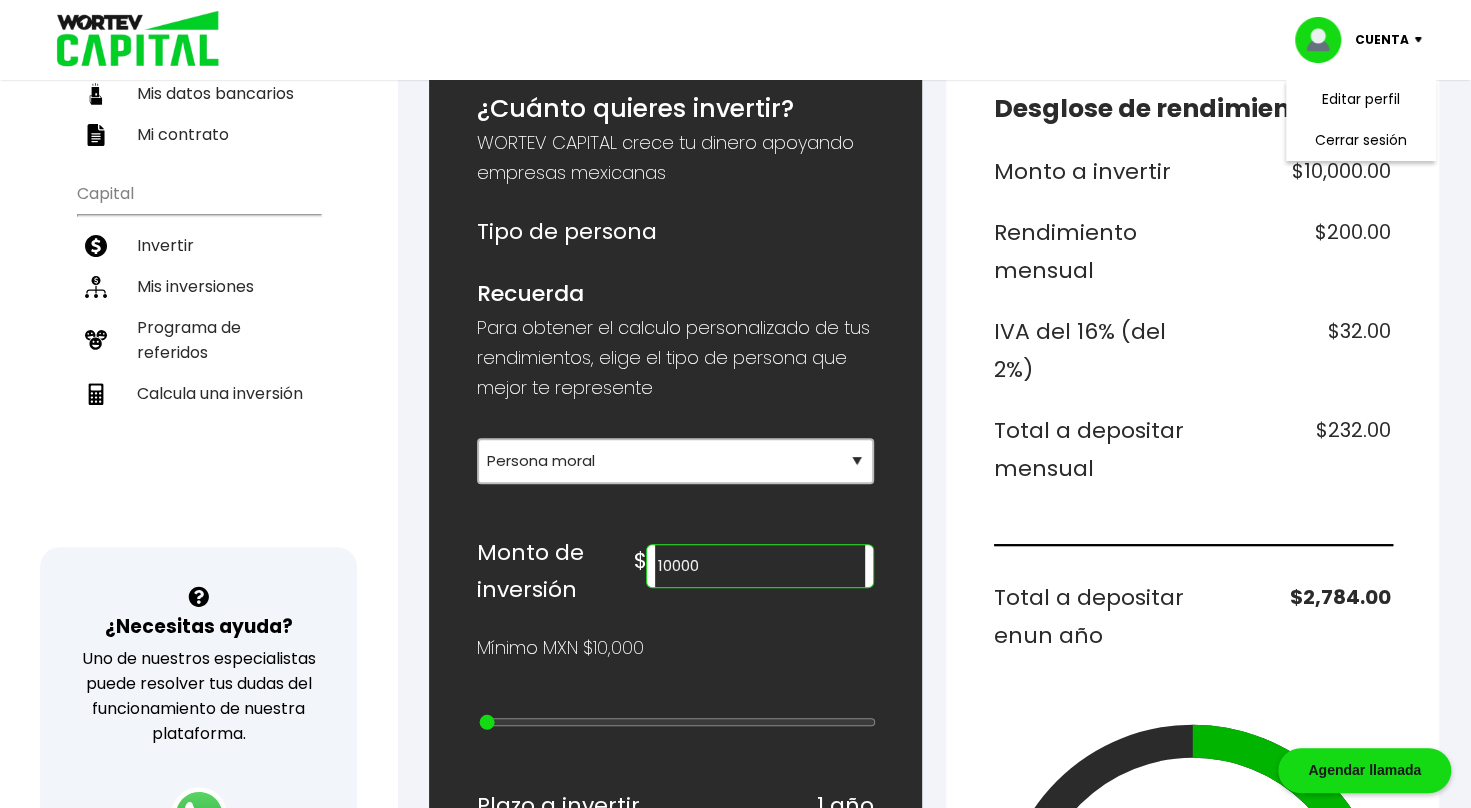 scroll, scrollTop: 223, scrollLeft: 0, axis: vertical 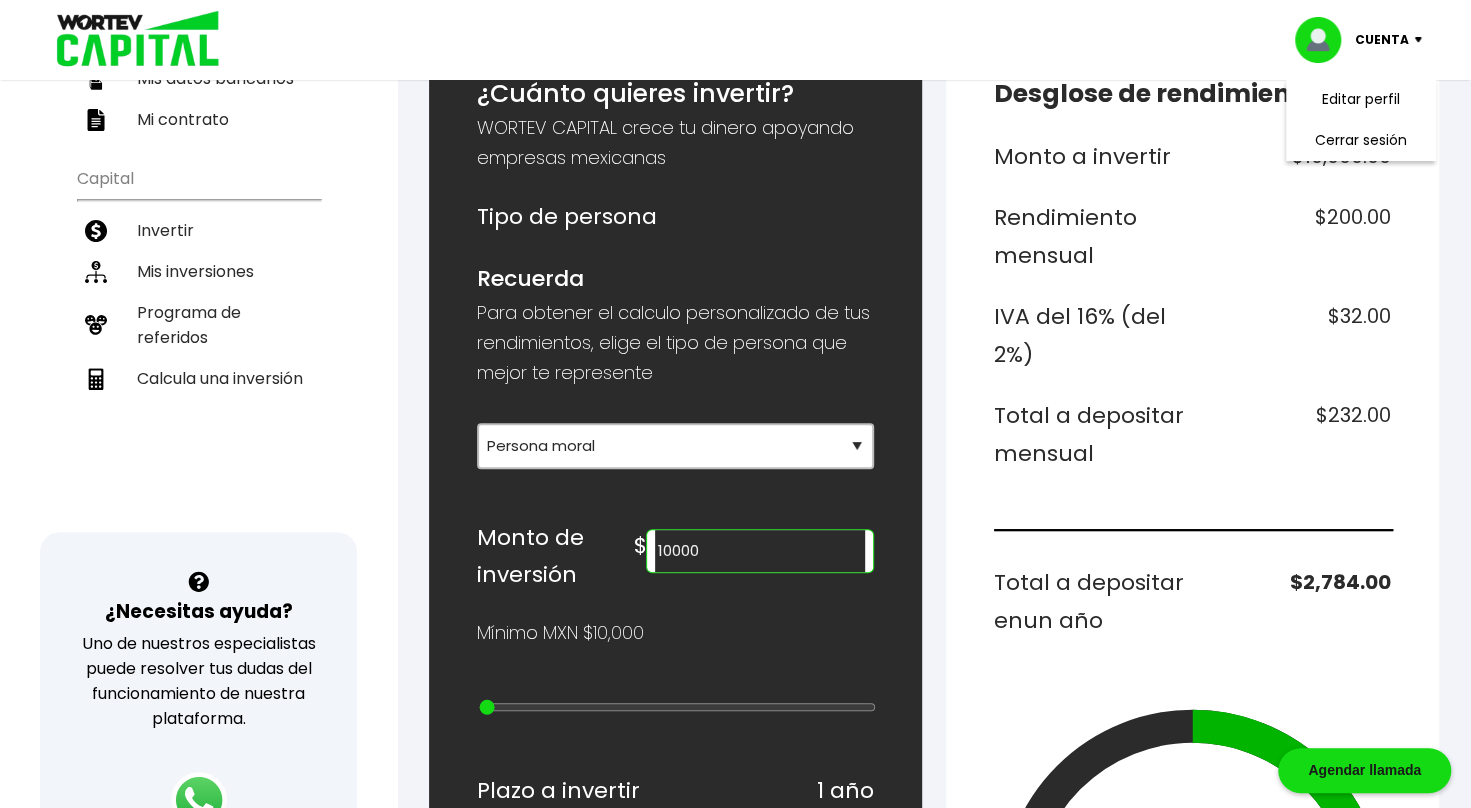 click on "10000" at bounding box center [760, 551] 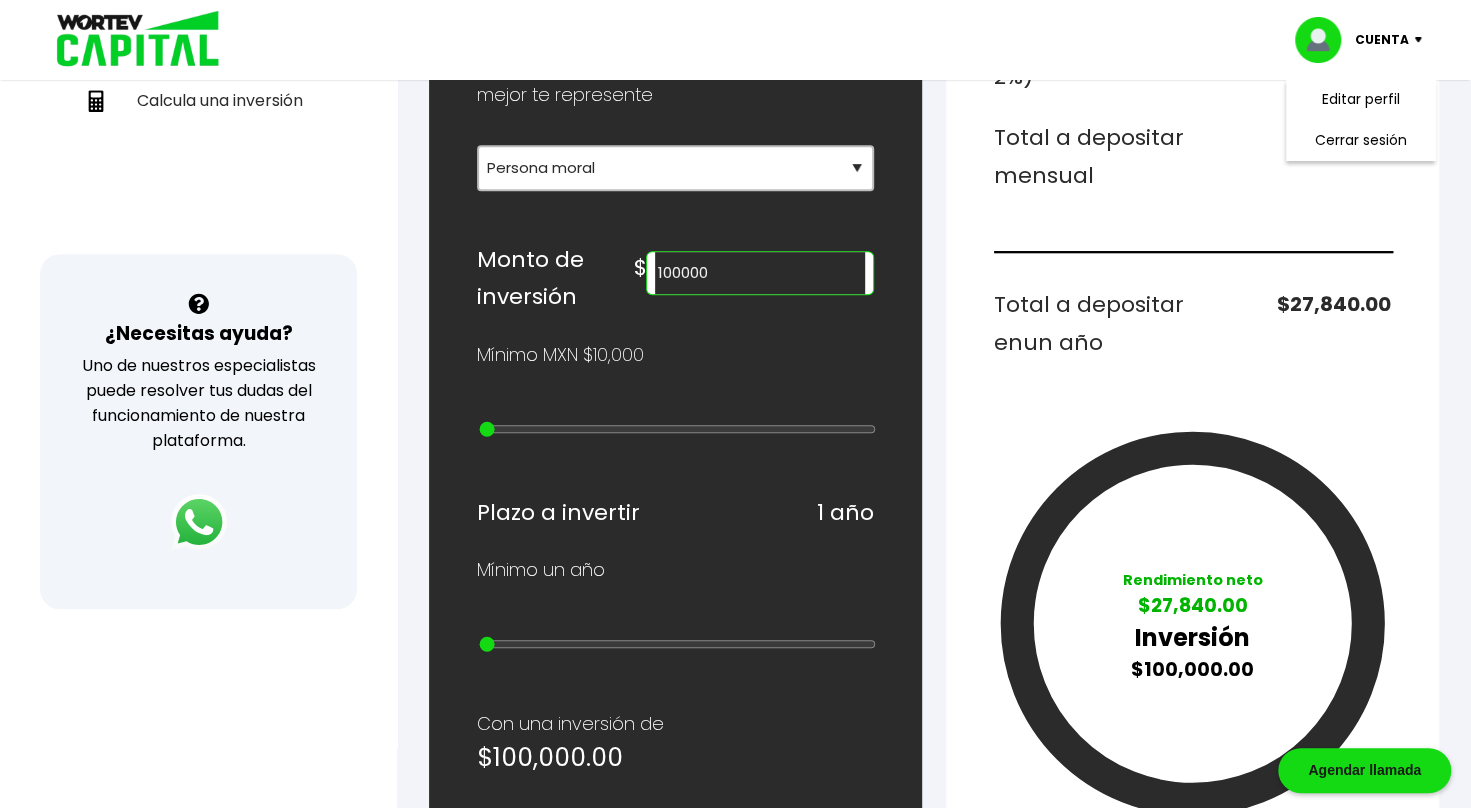 scroll, scrollTop: 511, scrollLeft: 0, axis: vertical 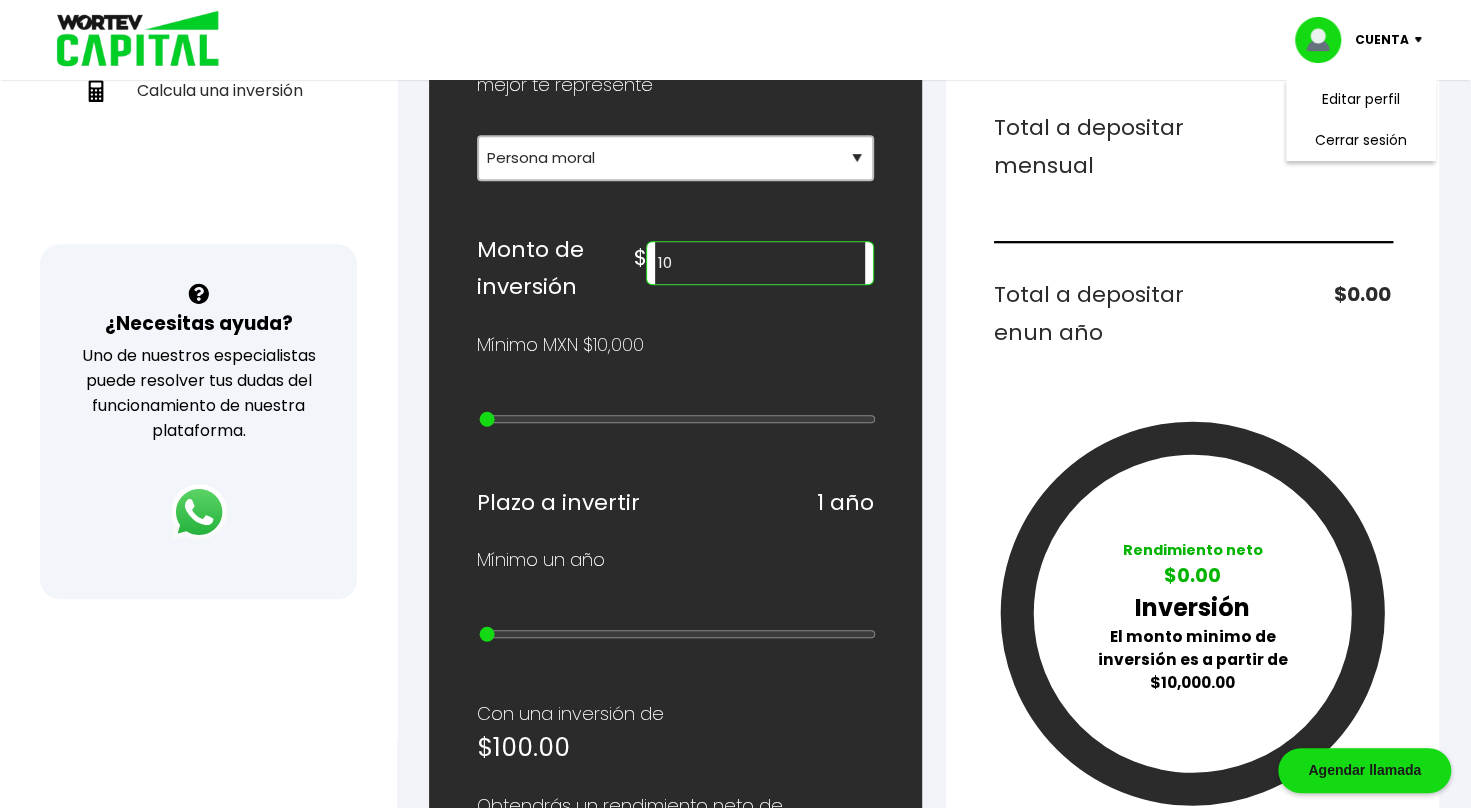 type on "1" 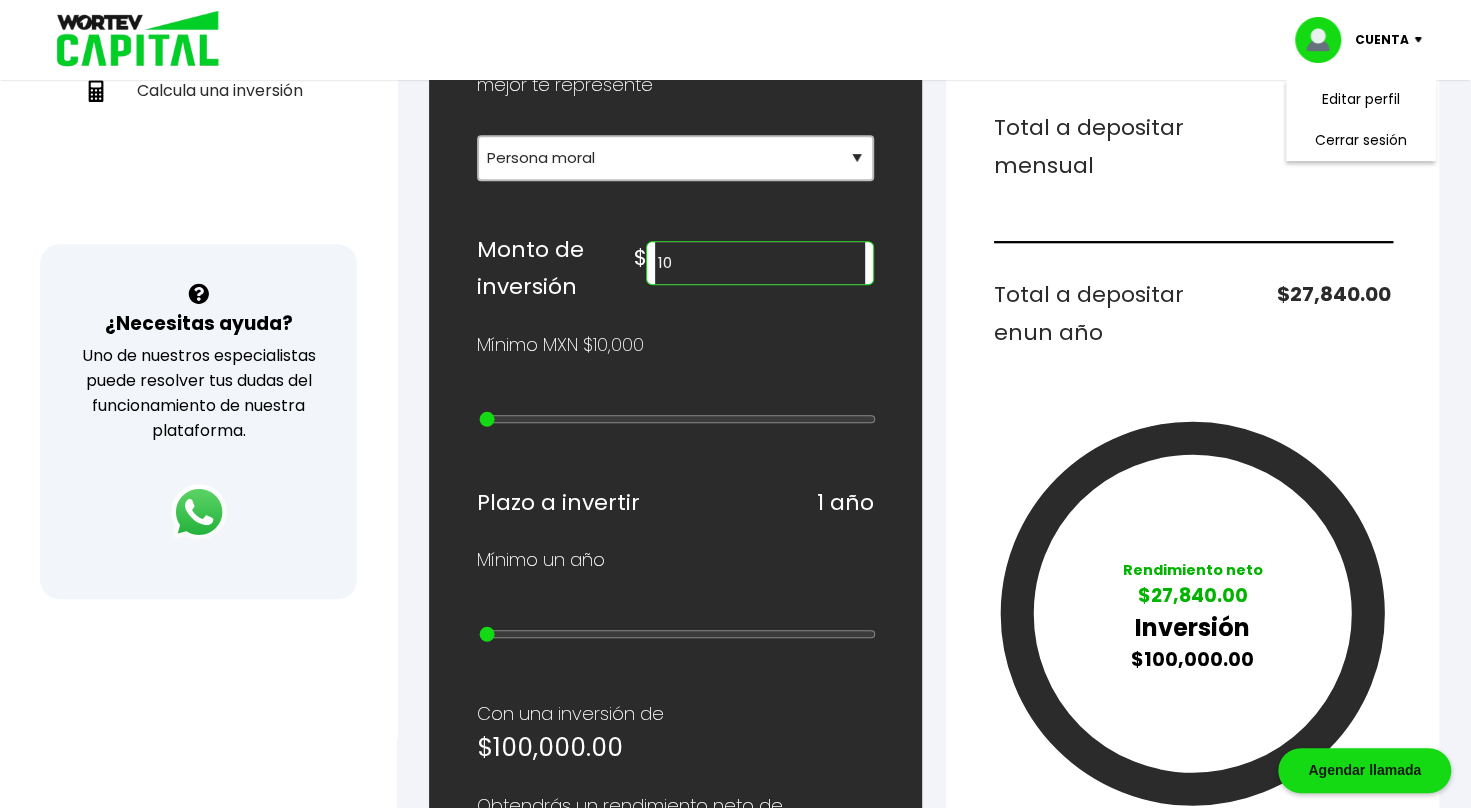 type on "1" 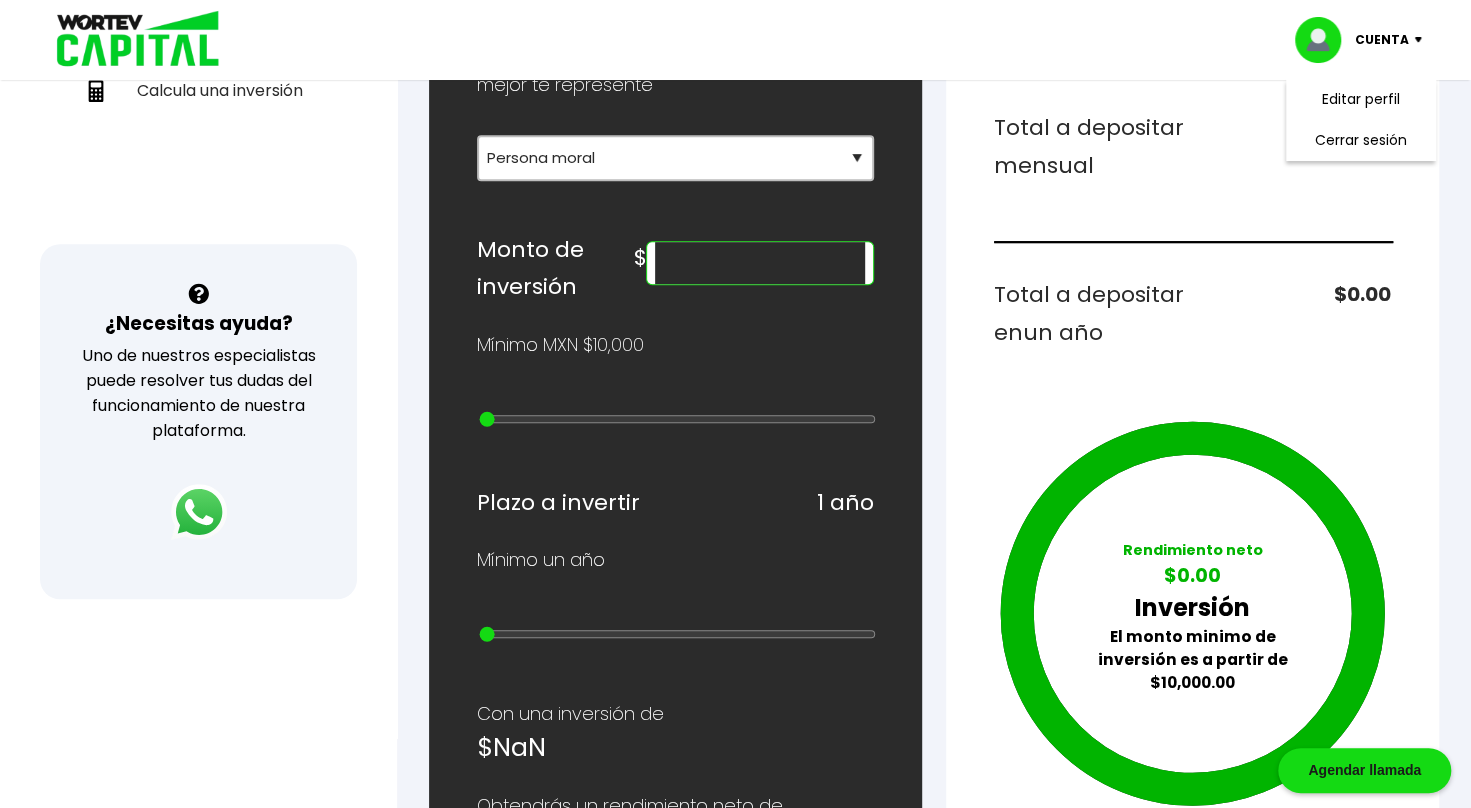 type 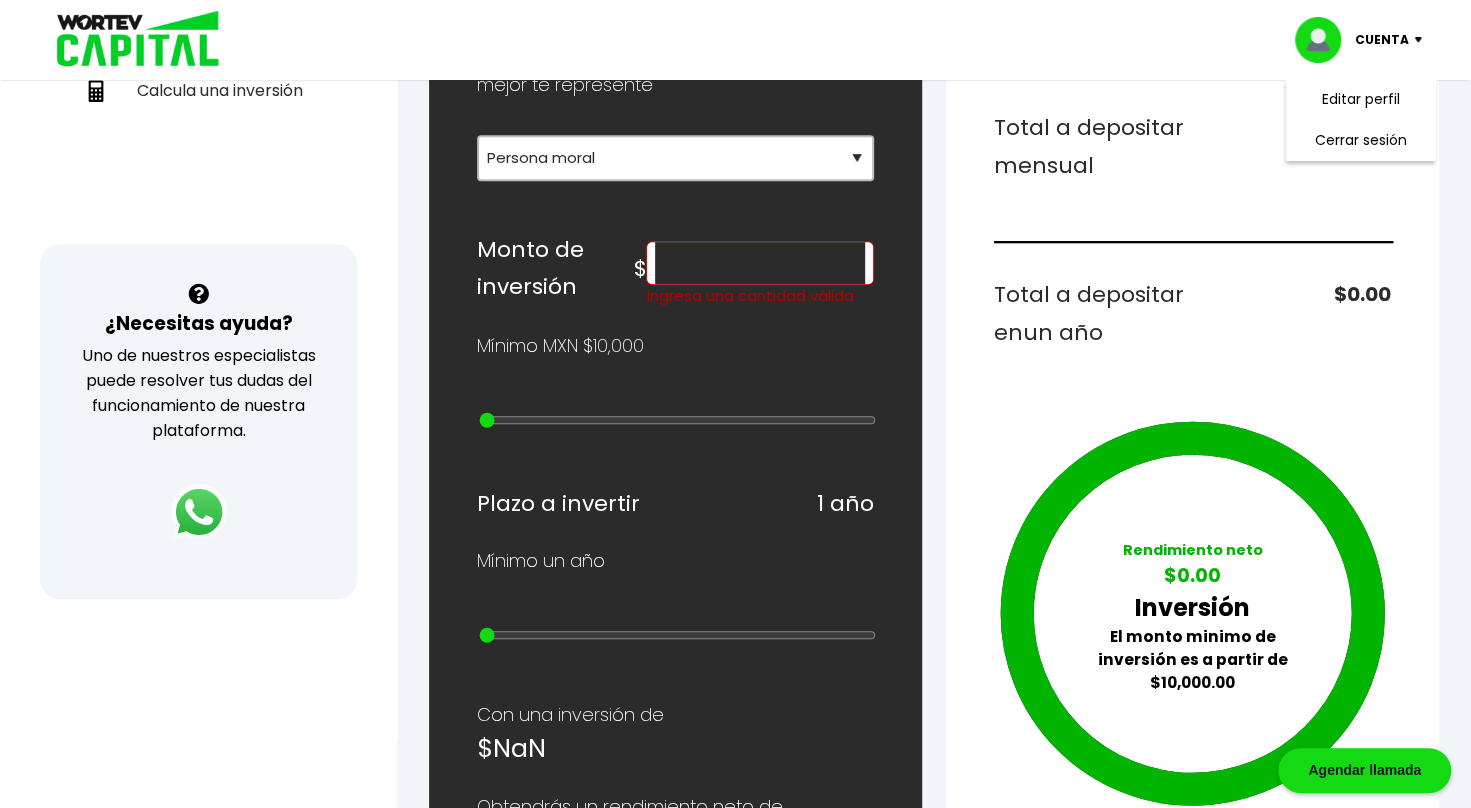 scroll, scrollTop: 0, scrollLeft: 0, axis: both 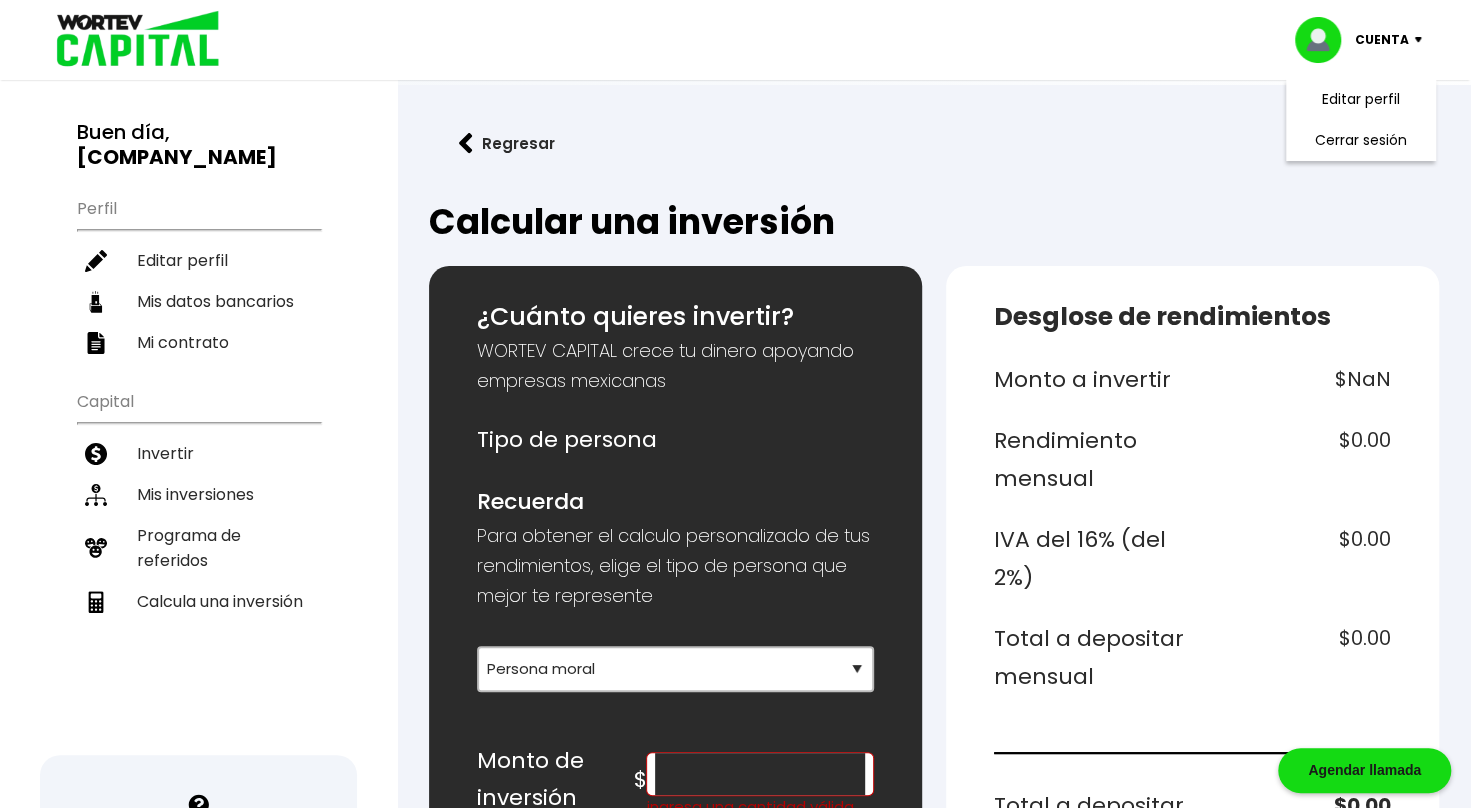 click at bounding box center (131, 40) 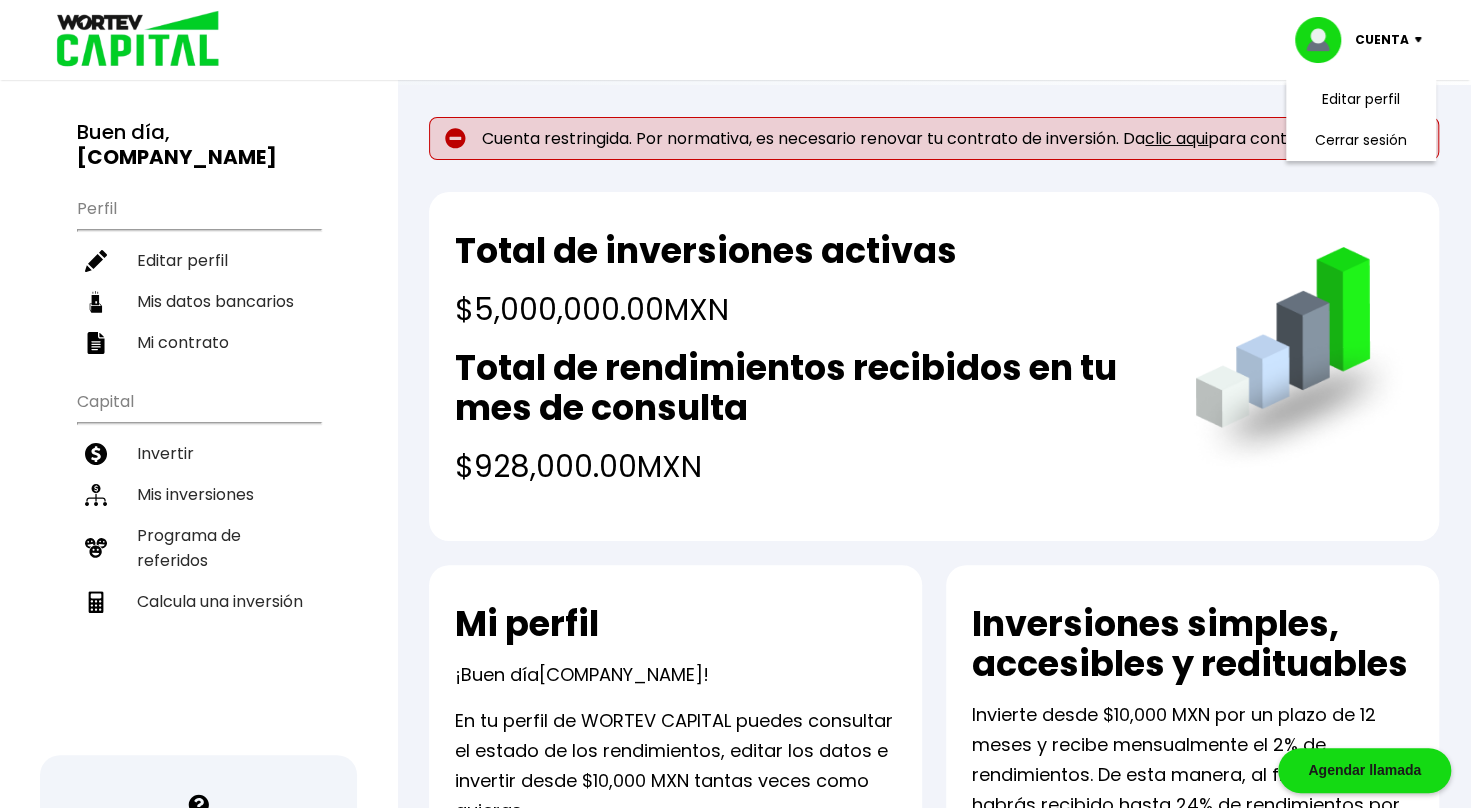 click at bounding box center [1422, 40] 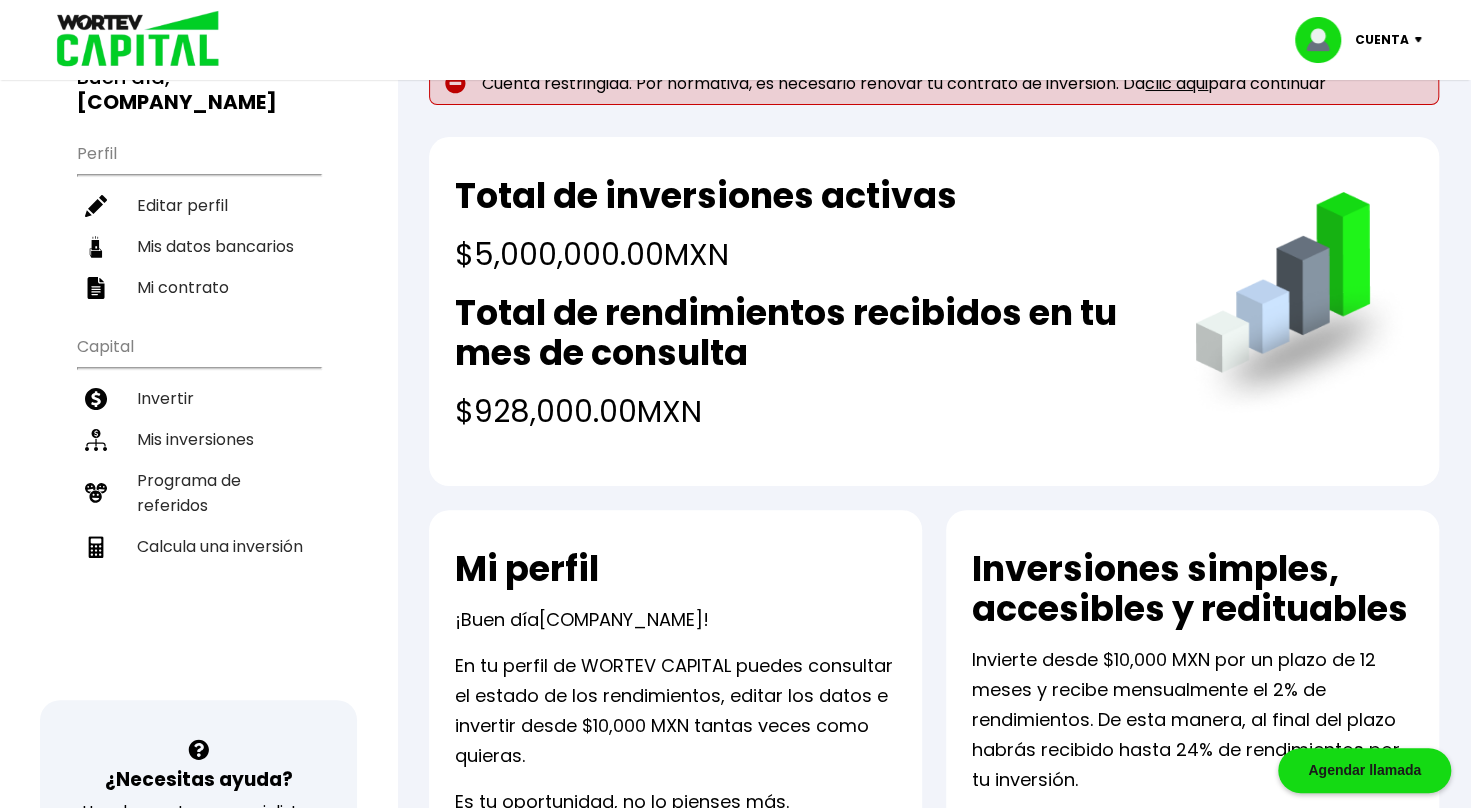 scroll, scrollTop: 0, scrollLeft: 0, axis: both 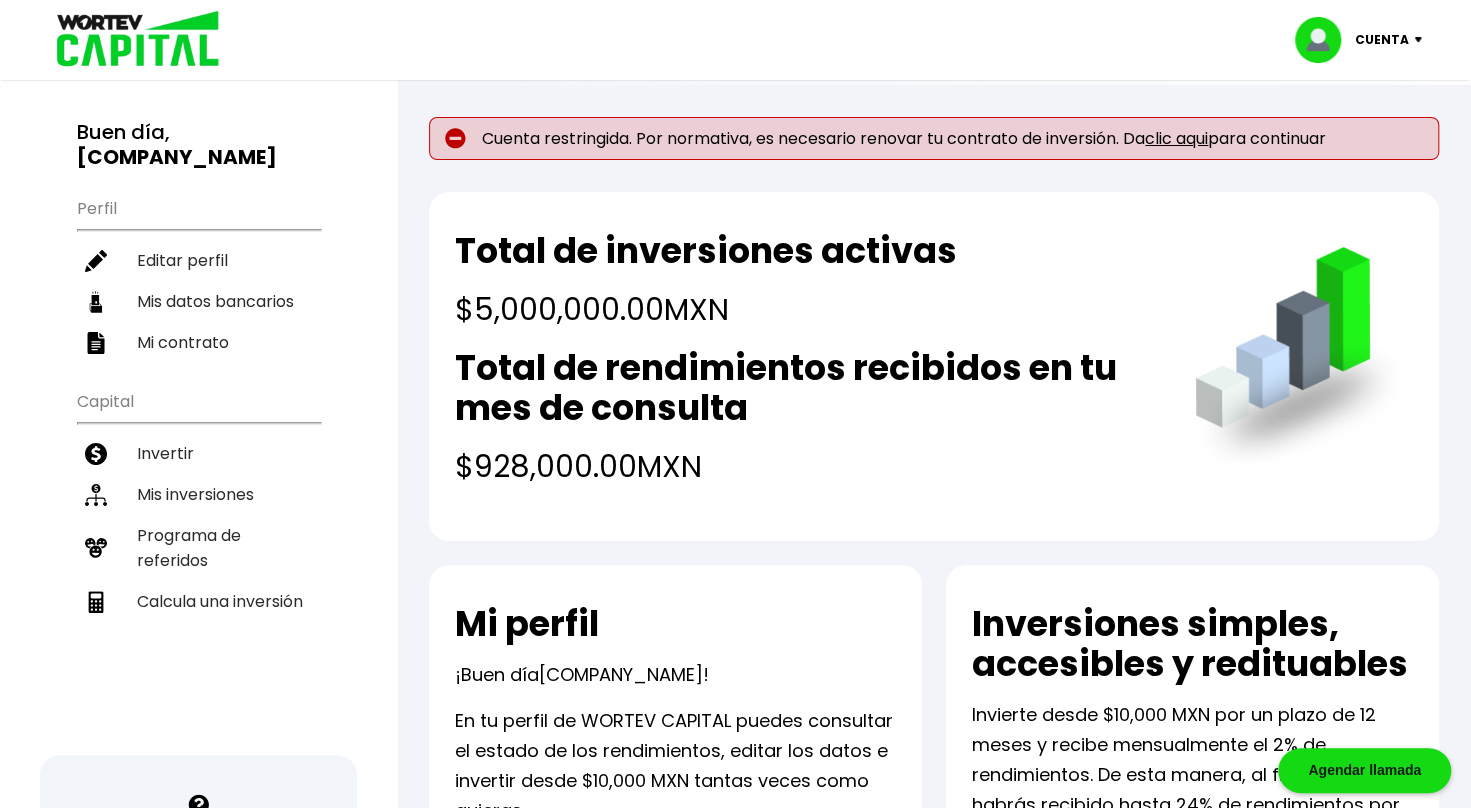 click at bounding box center [131, 40] 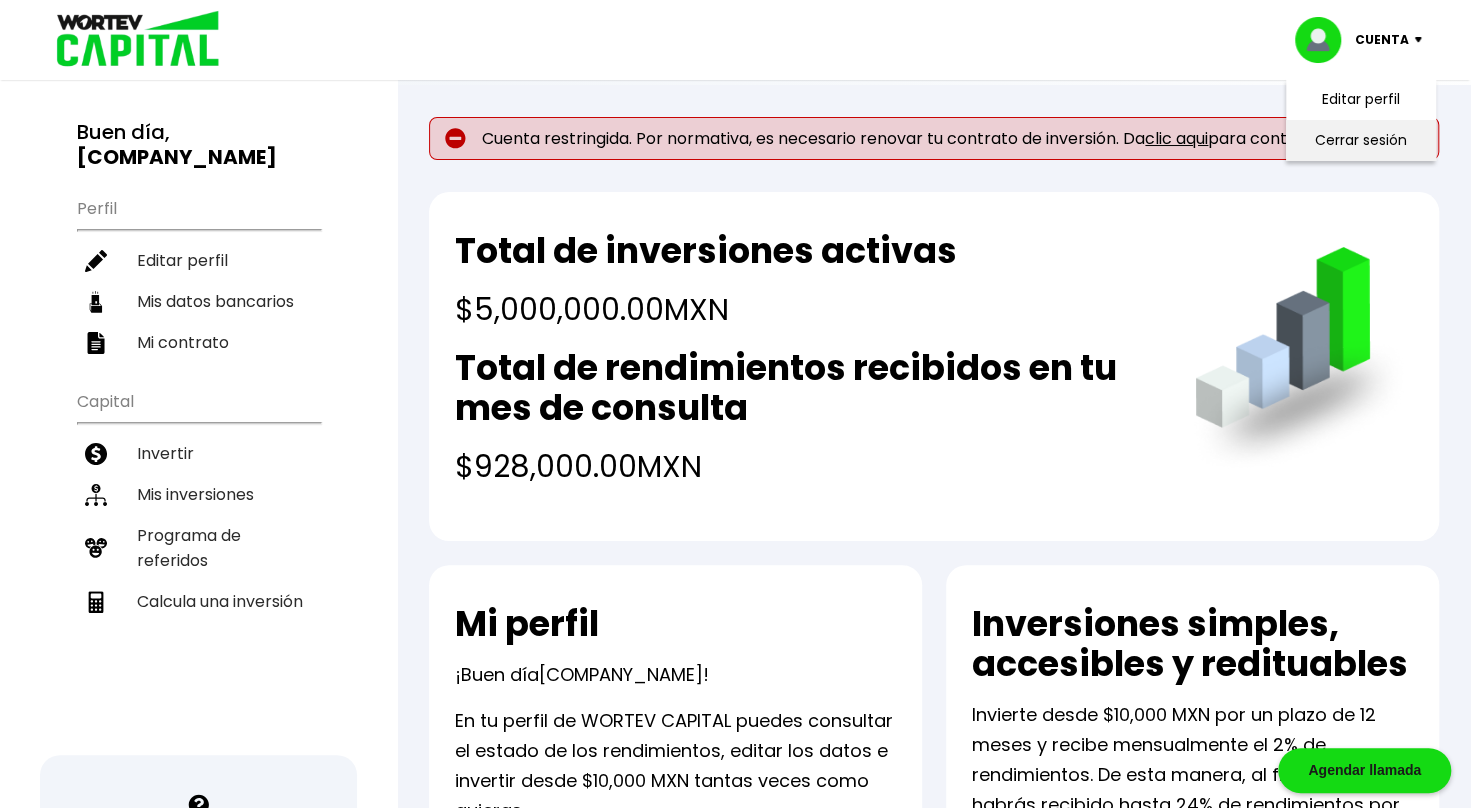 click on "Cerrar sesión" at bounding box center (1361, 140) 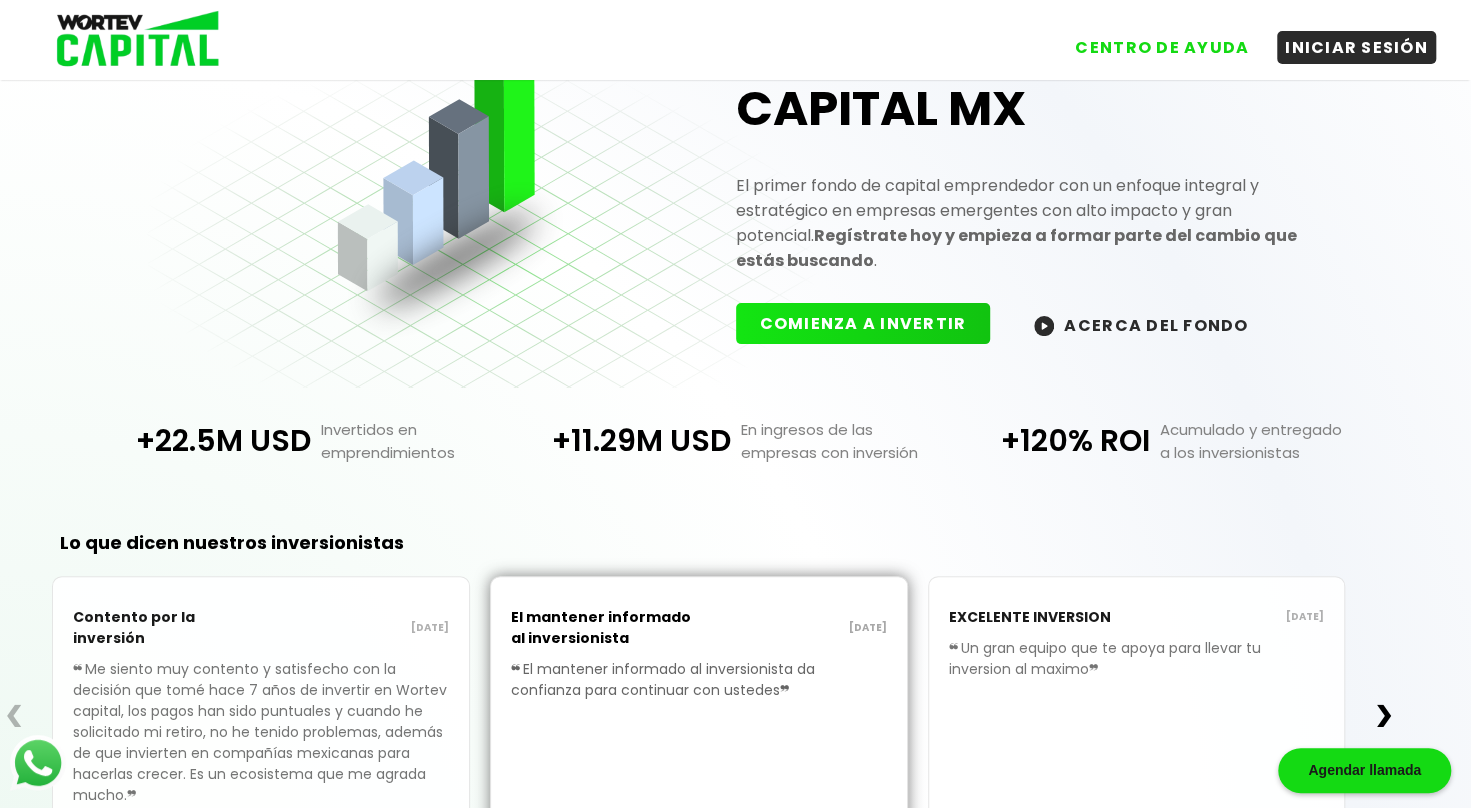 scroll, scrollTop: 0, scrollLeft: 0, axis: both 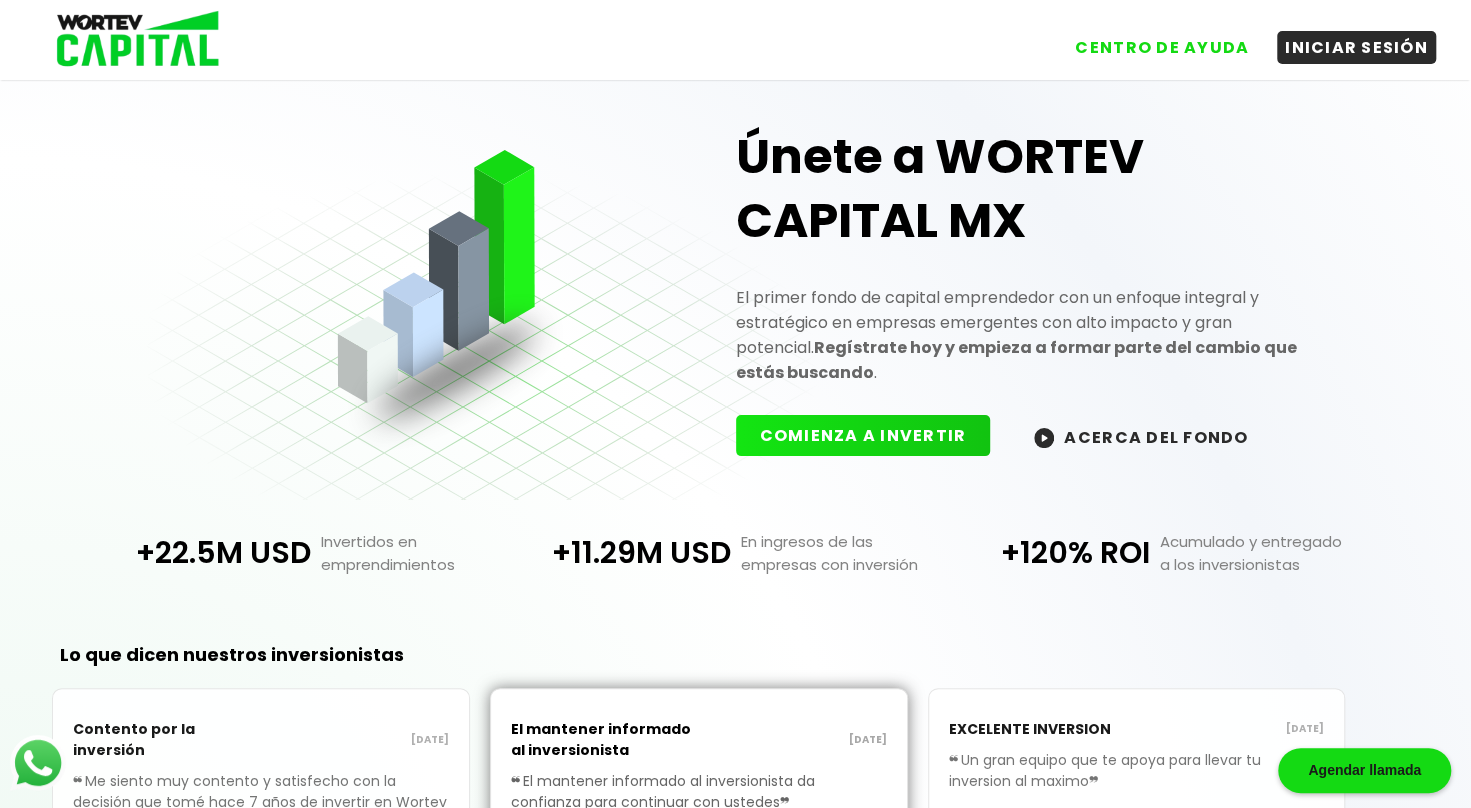 click on "ACERCA DEL FONDO" at bounding box center [1141, 436] 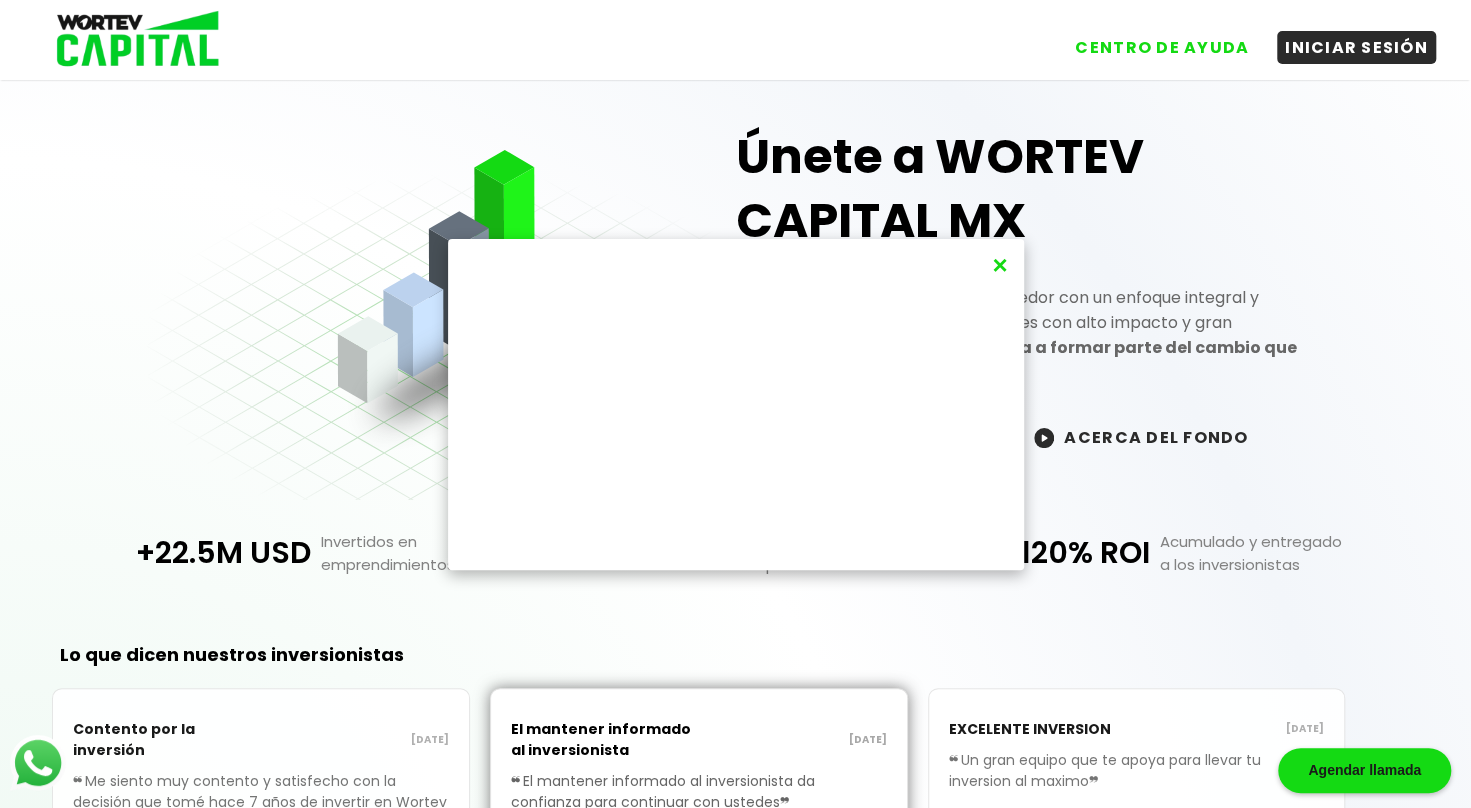 click on "×" at bounding box center [999, 265] 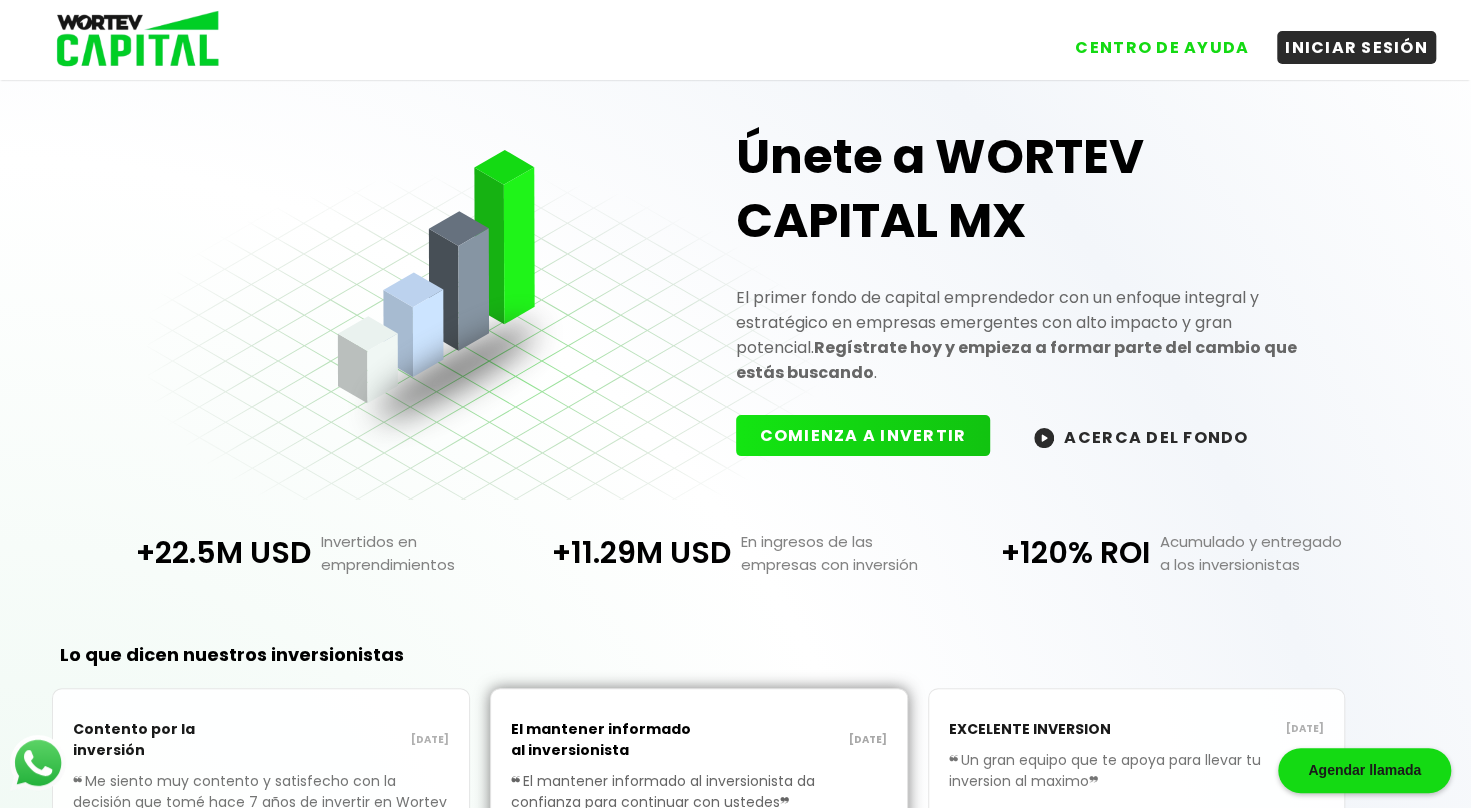 scroll, scrollTop: 235, scrollLeft: 0, axis: vertical 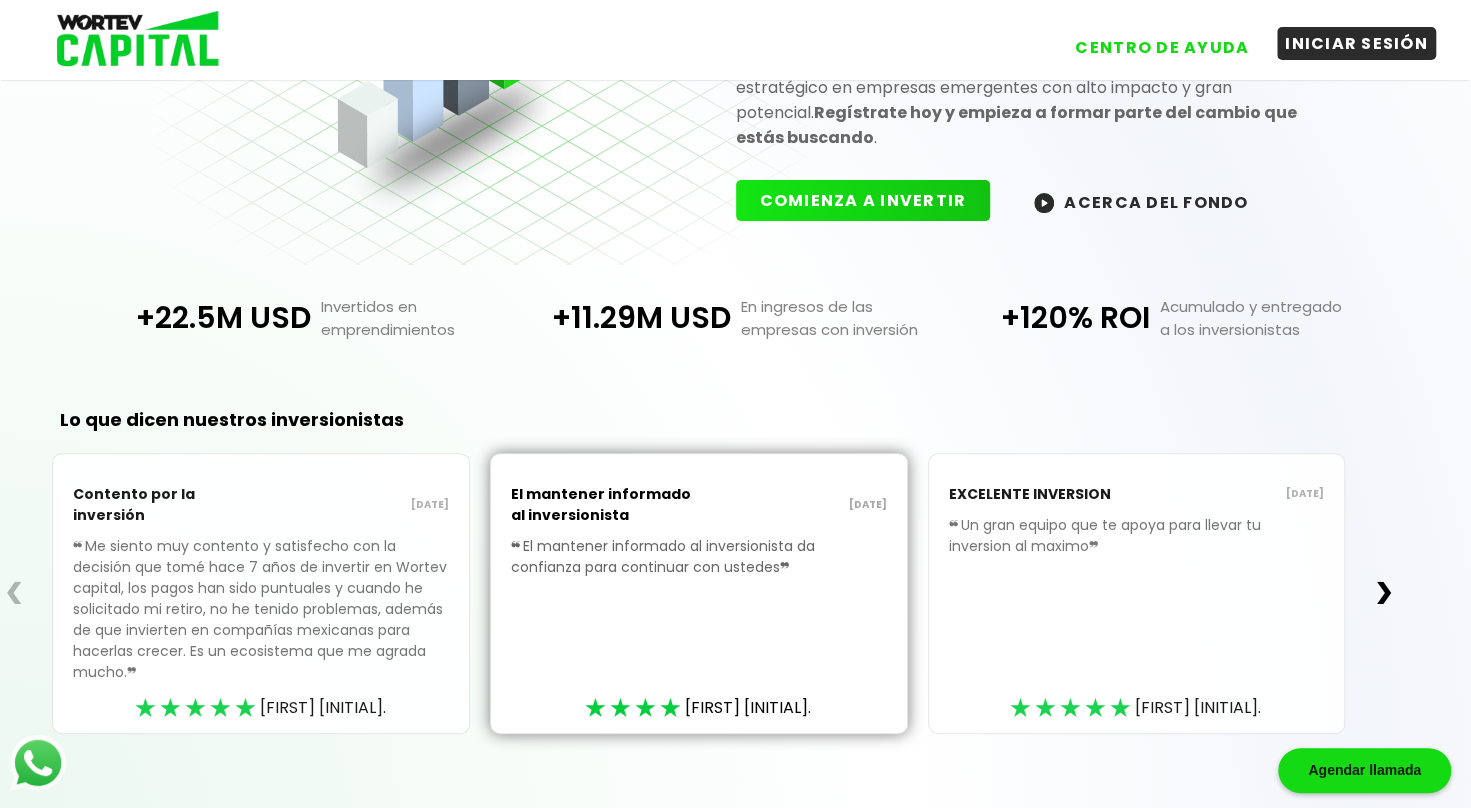 click on "INICIAR SESIÓN" at bounding box center (1356, 43) 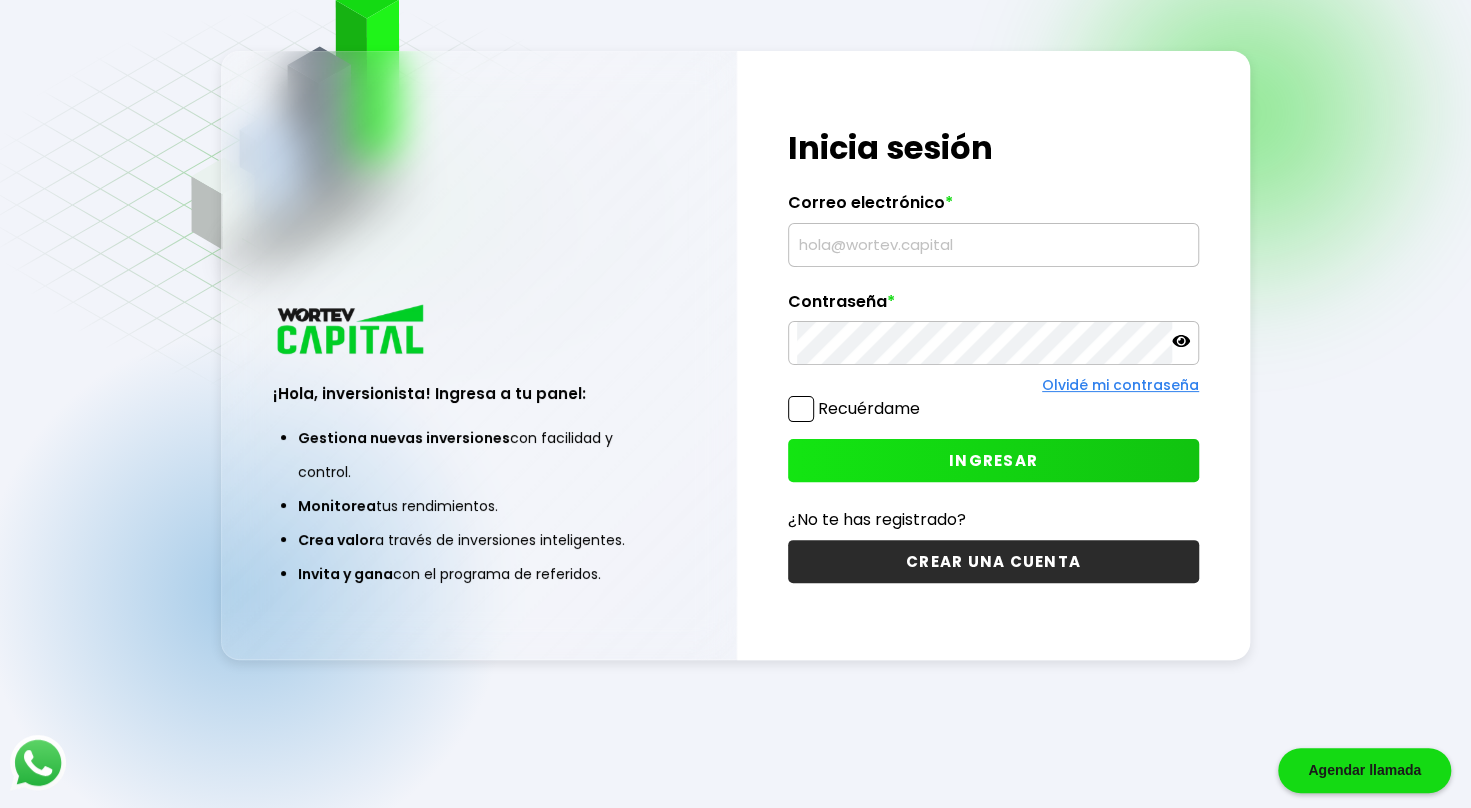 scroll, scrollTop: 100, scrollLeft: 0, axis: vertical 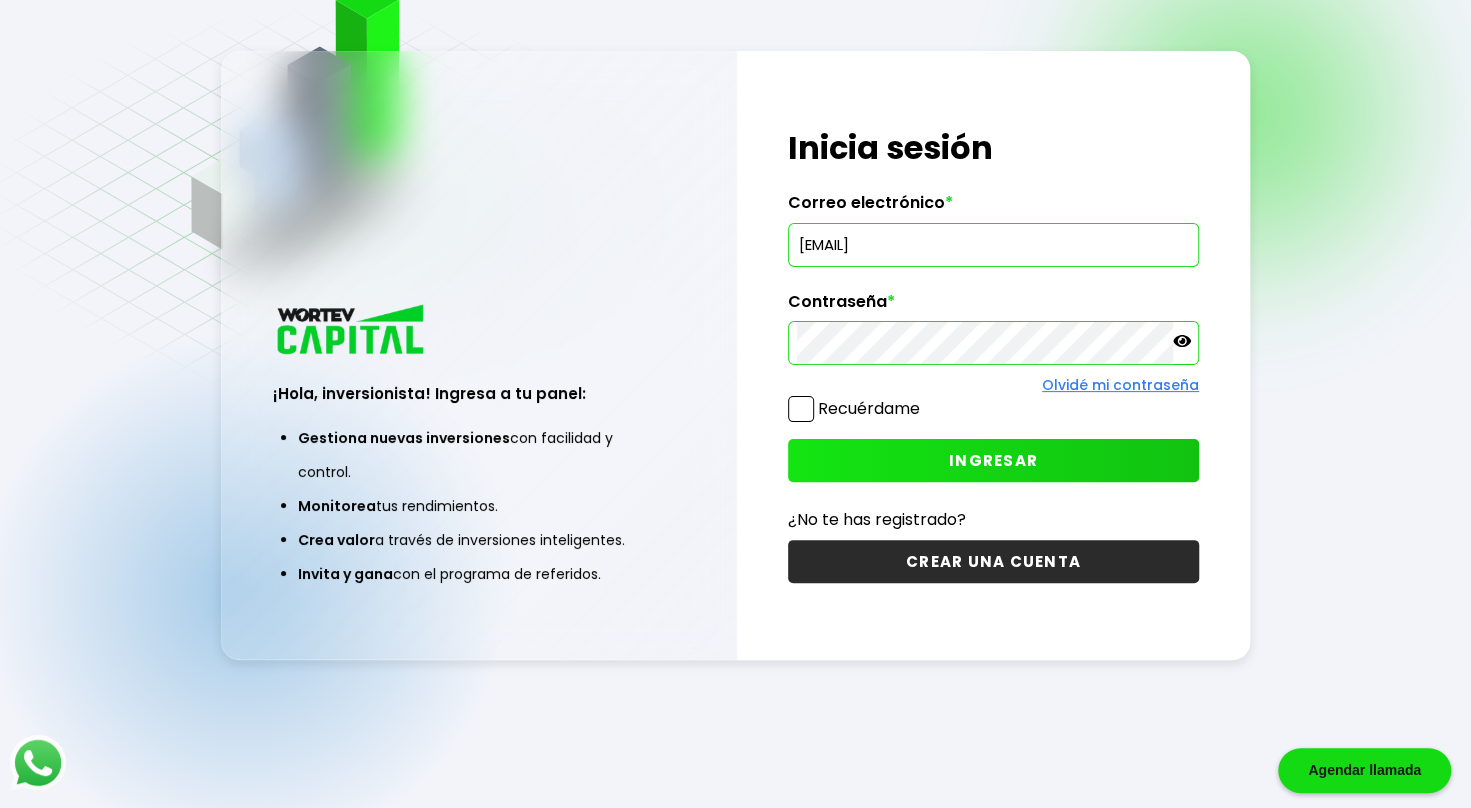 click on "INGRESAR" at bounding box center [993, 460] 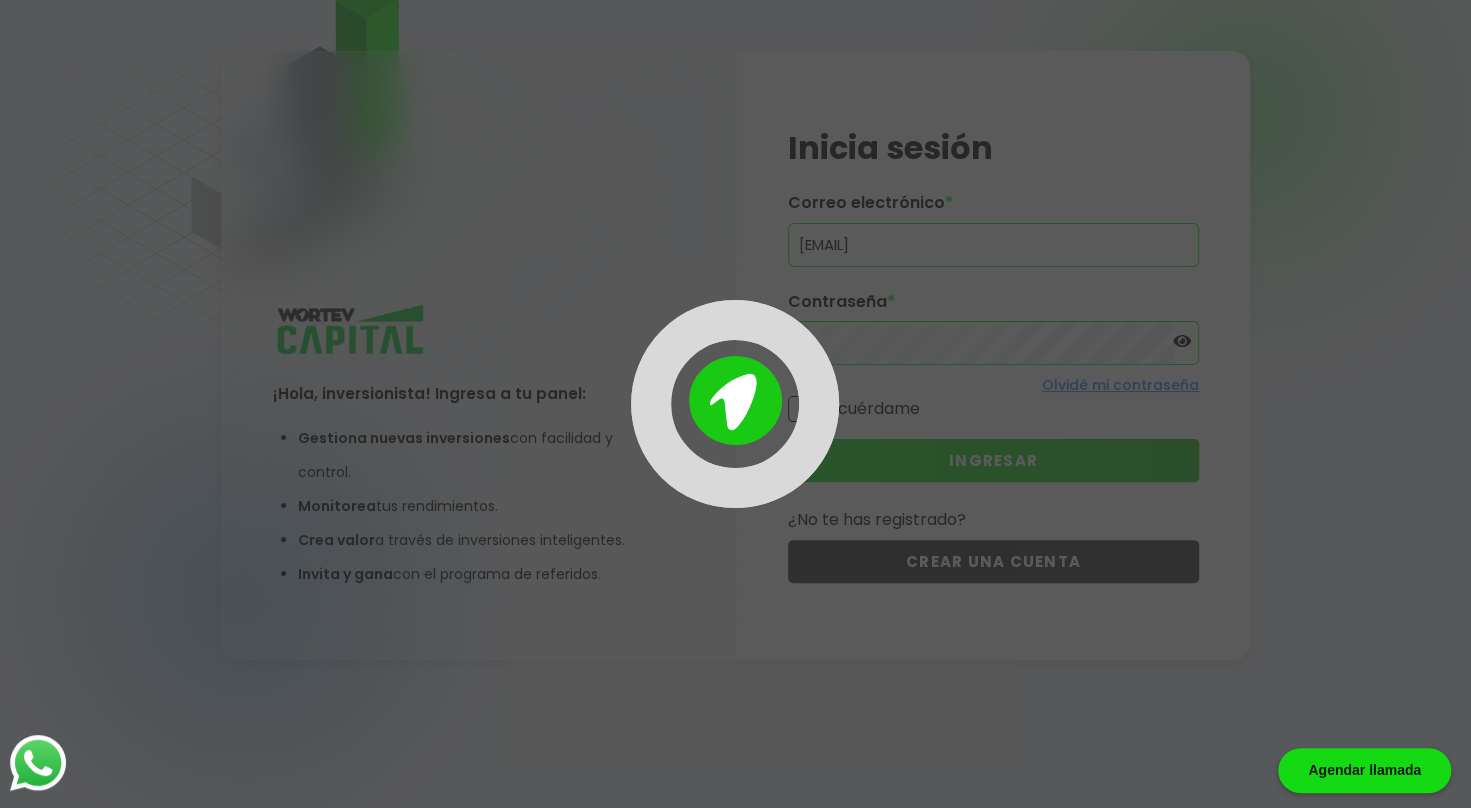 scroll, scrollTop: 0, scrollLeft: 0, axis: both 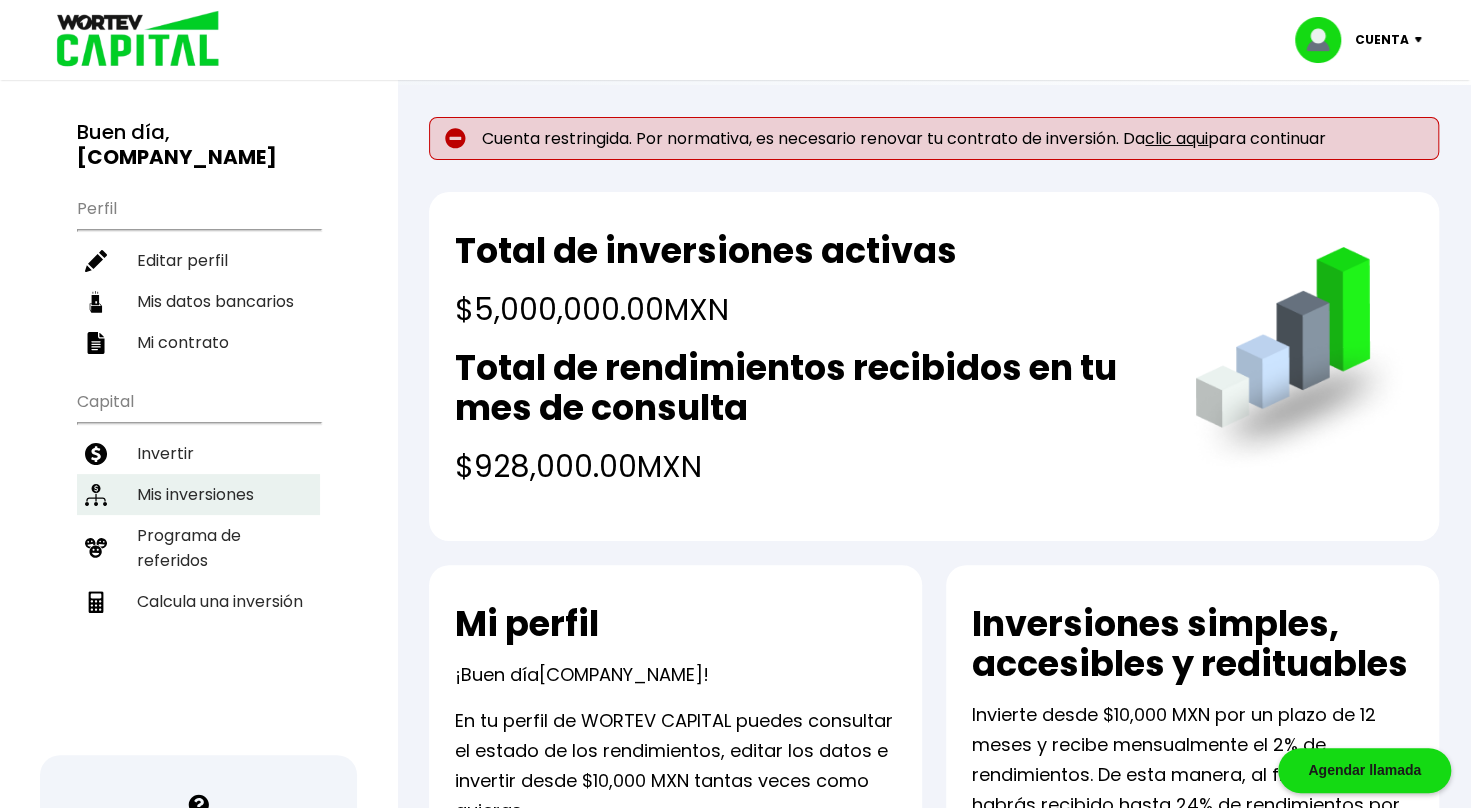 click on "Mis inversiones" at bounding box center [198, 494] 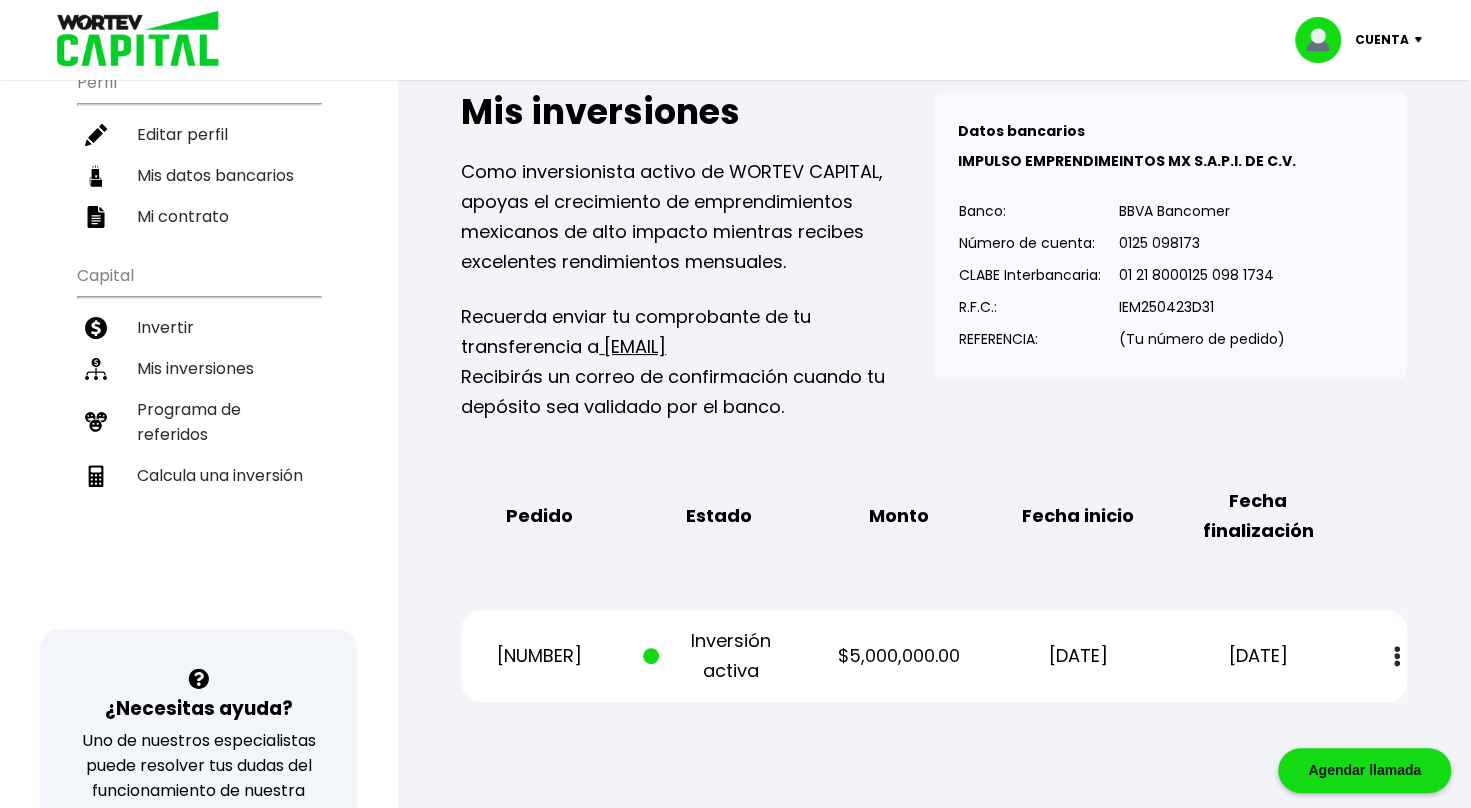 scroll, scrollTop: 126, scrollLeft: 0, axis: vertical 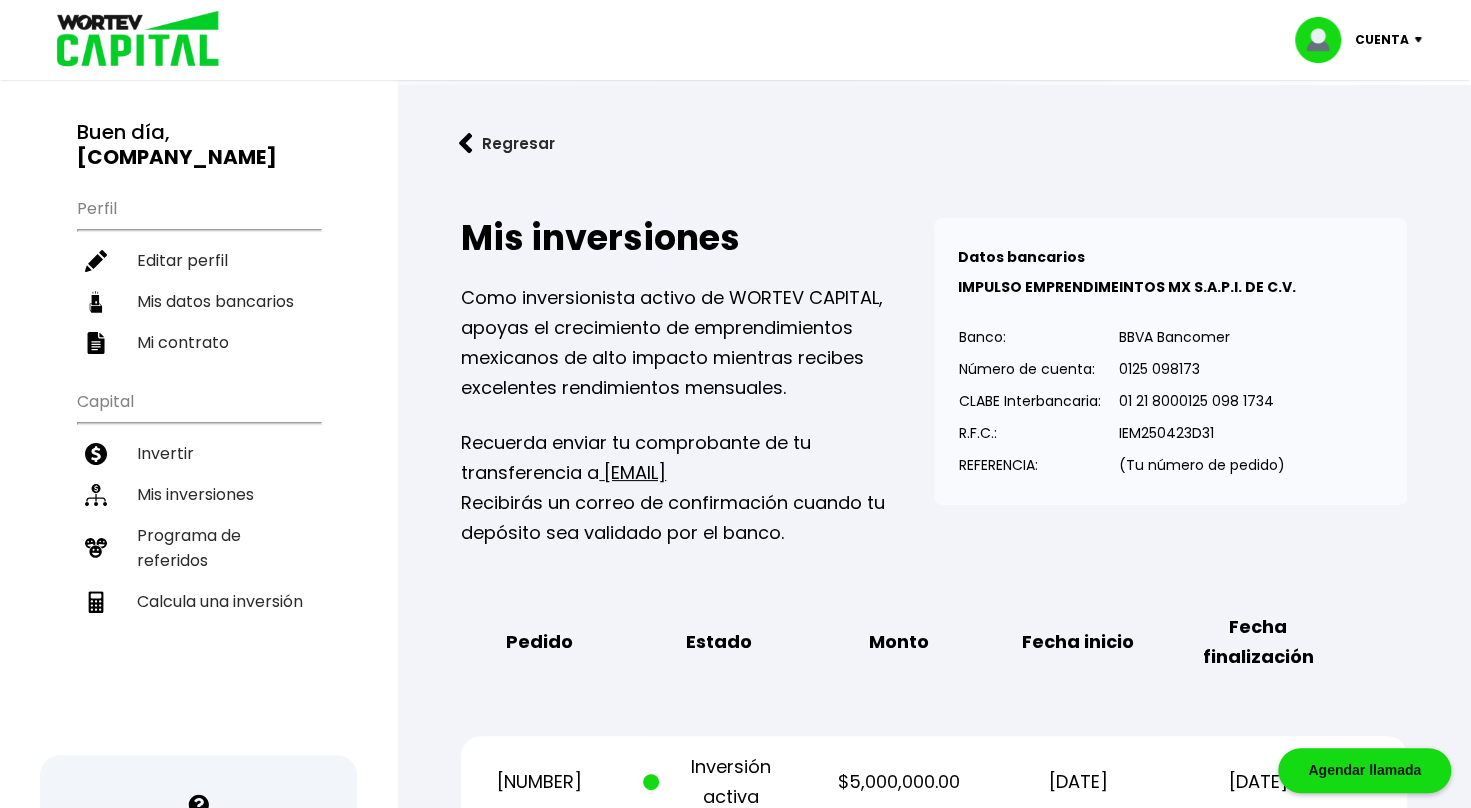 click at bounding box center [131, 40] 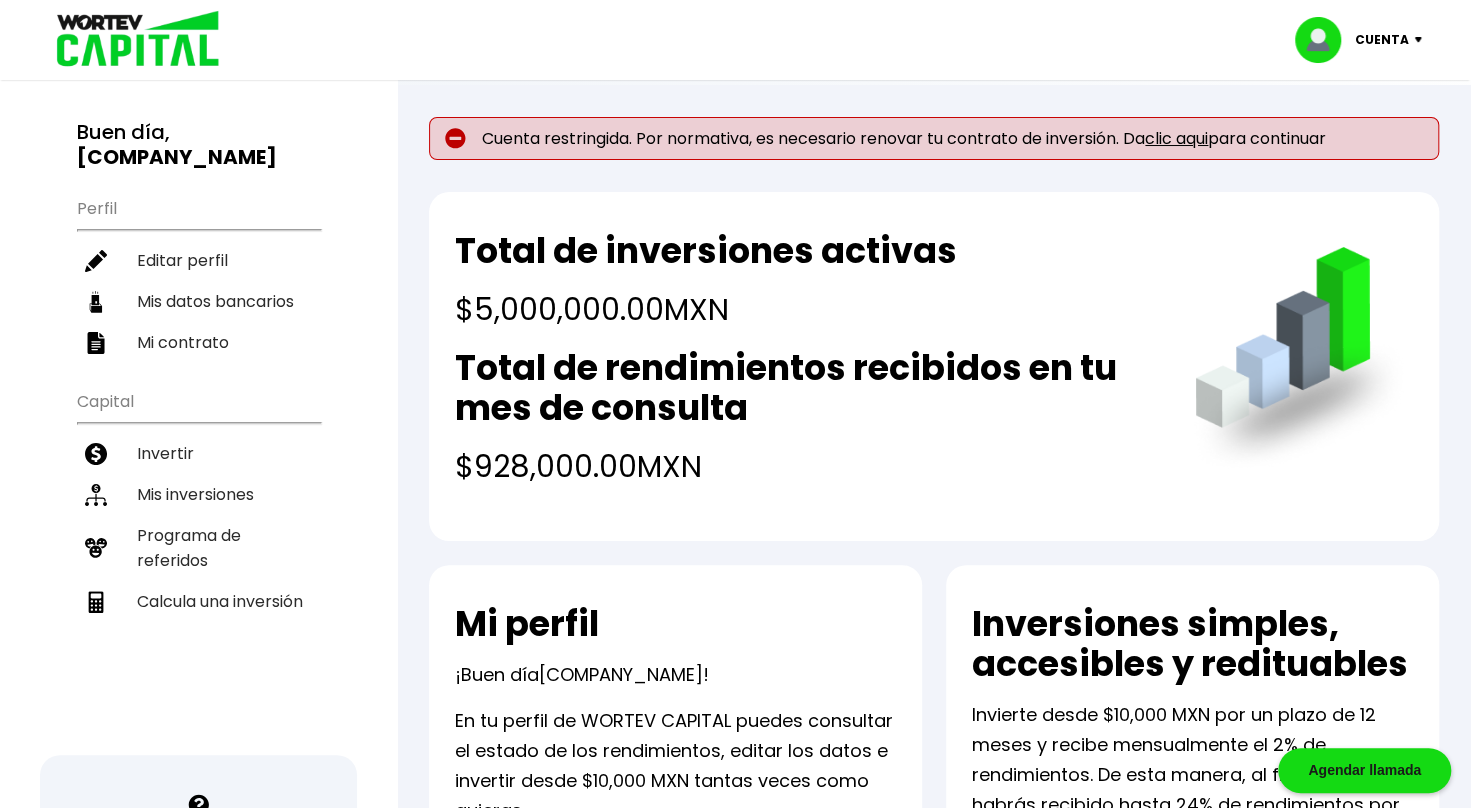click on "Cuenta" at bounding box center [1382, 40] 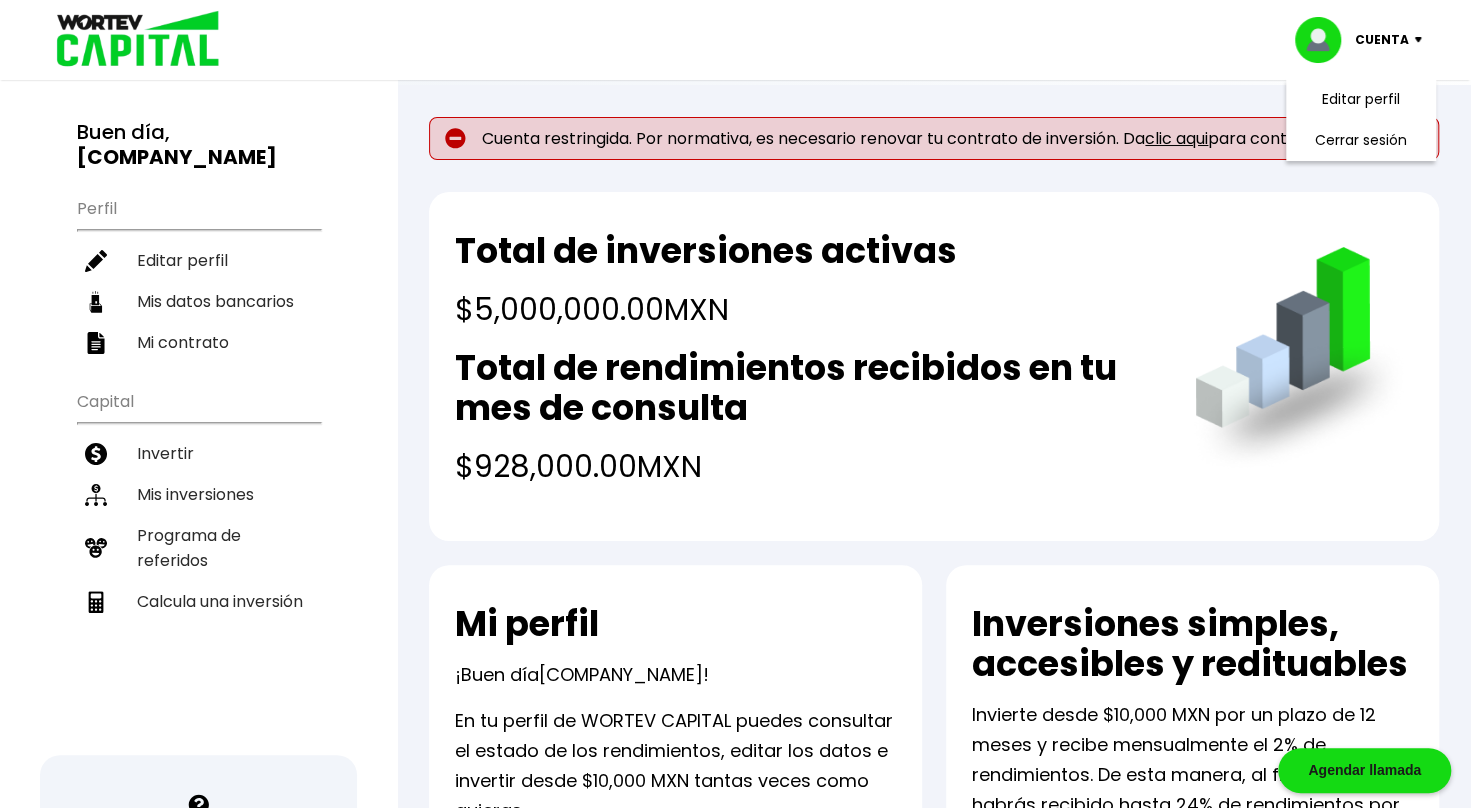 click on "Cuenta restringida. Por normativa, es necesario renovar tu contrato de inversión. Da  clic aqui  para continuar" at bounding box center (904, 138) 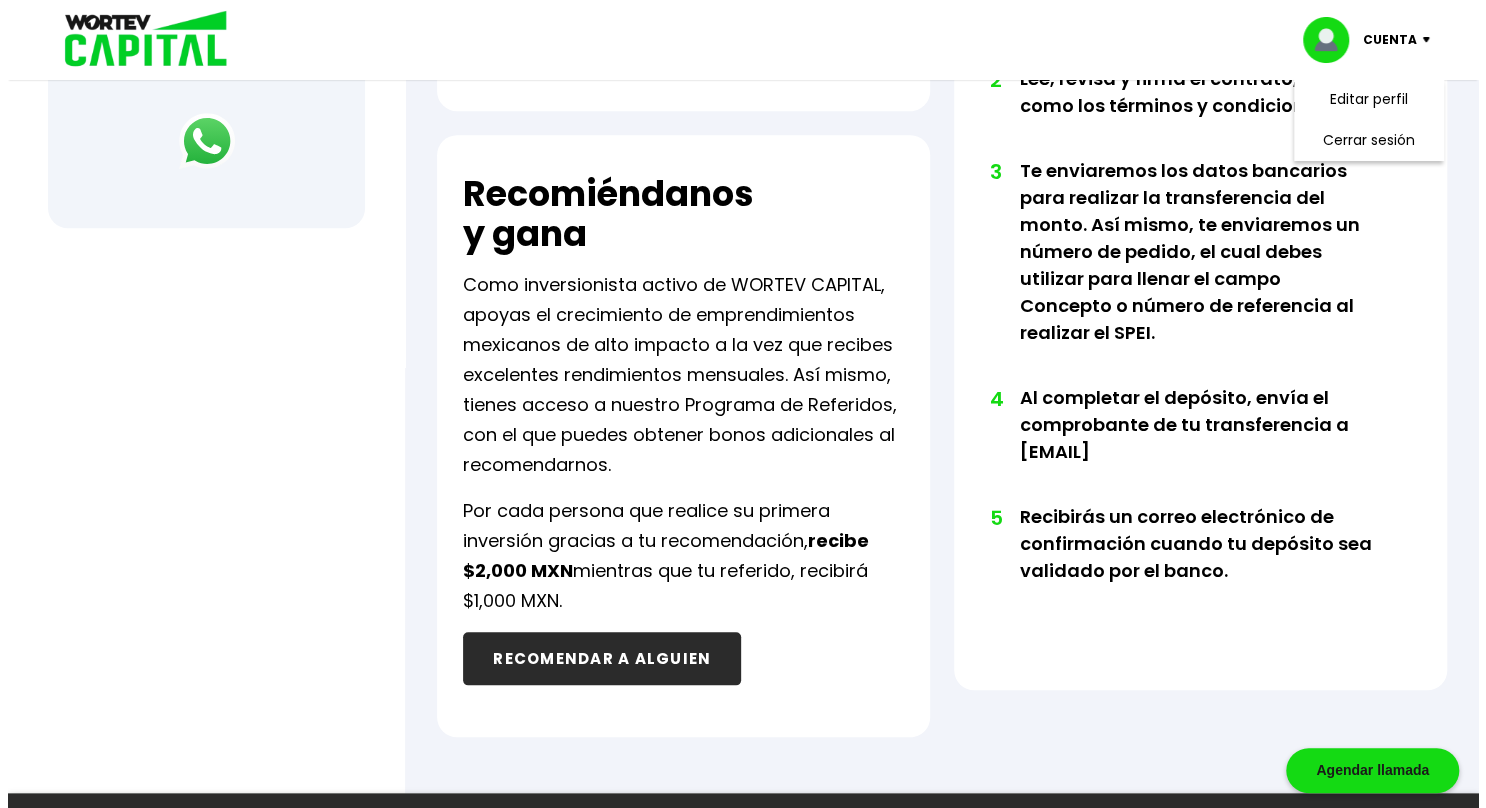 scroll, scrollTop: 1020, scrollLeft: 0, axis: vertical 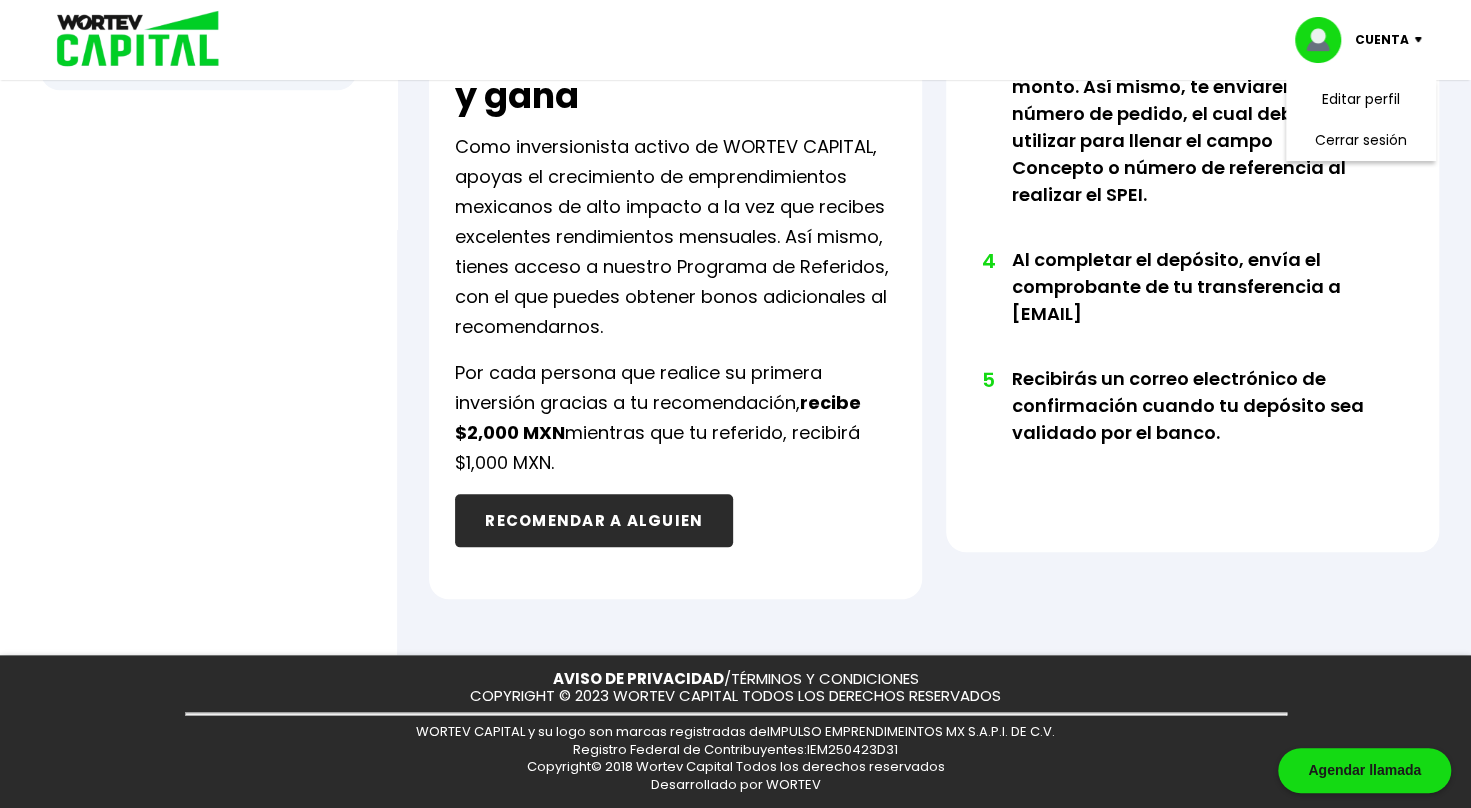 click on "Agendar llamada" at bounding box center [1364, 770] 